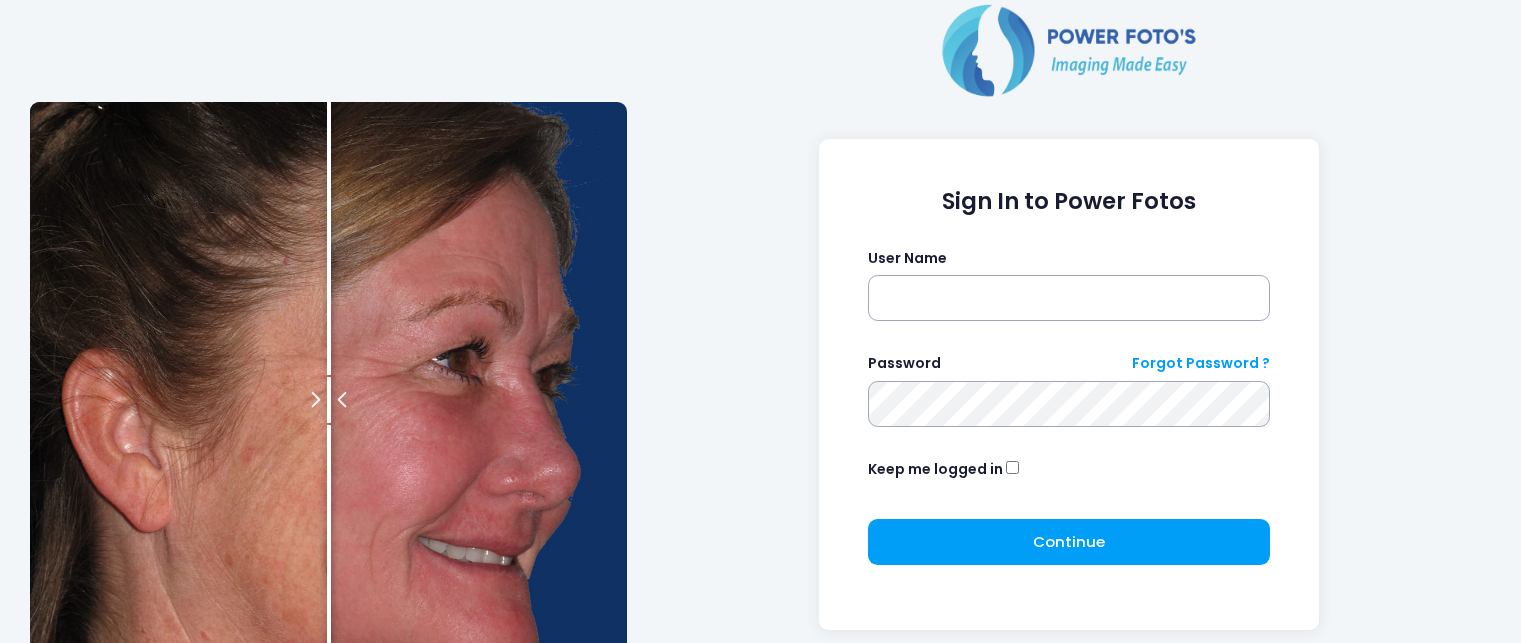 scroll, scrollTop: 0, scrollLeft: 0, axis: both 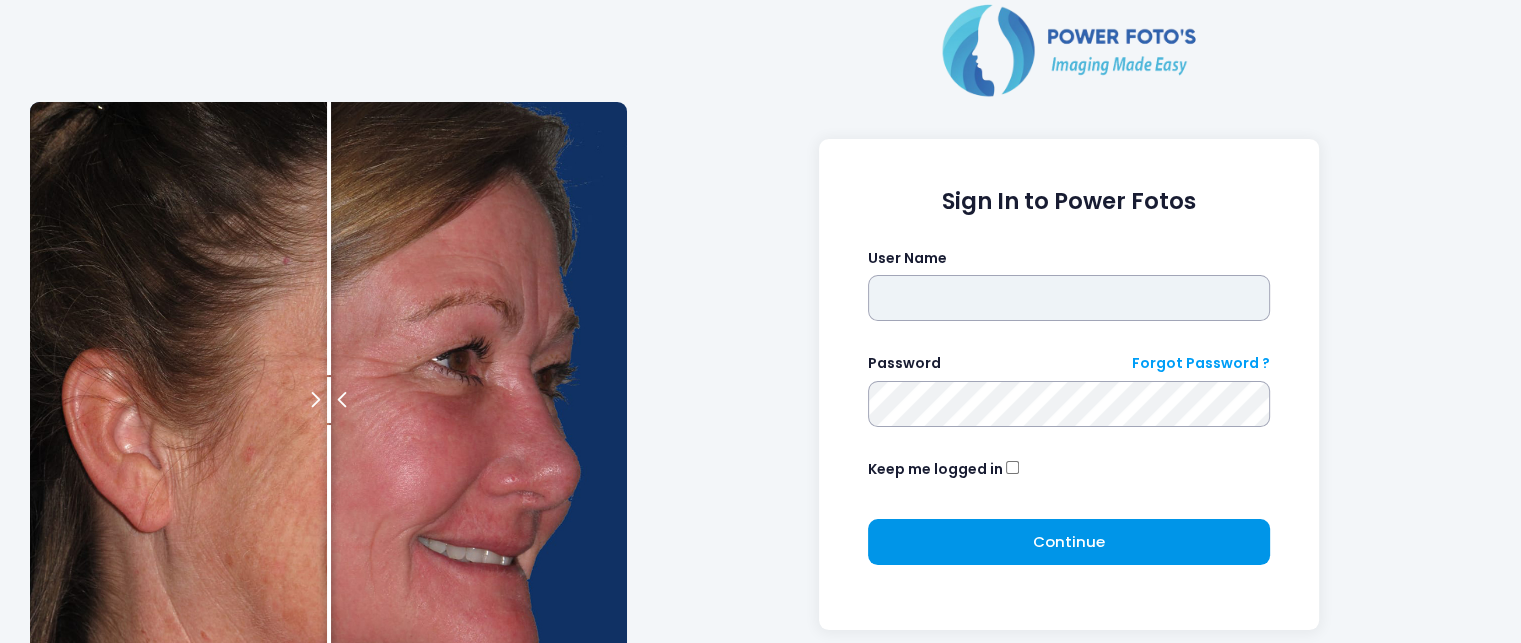 type on "**********" 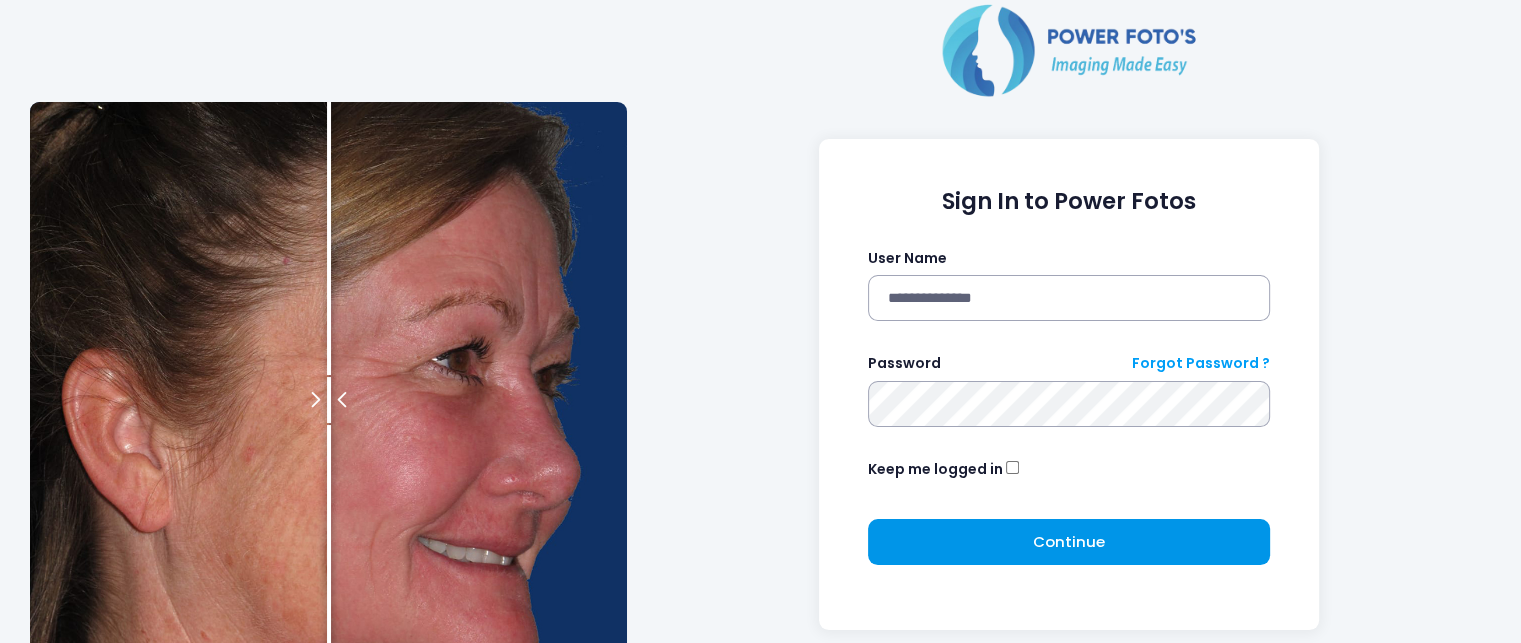 click on "Continue
Please wait..." at bounding box center [1069, 542] 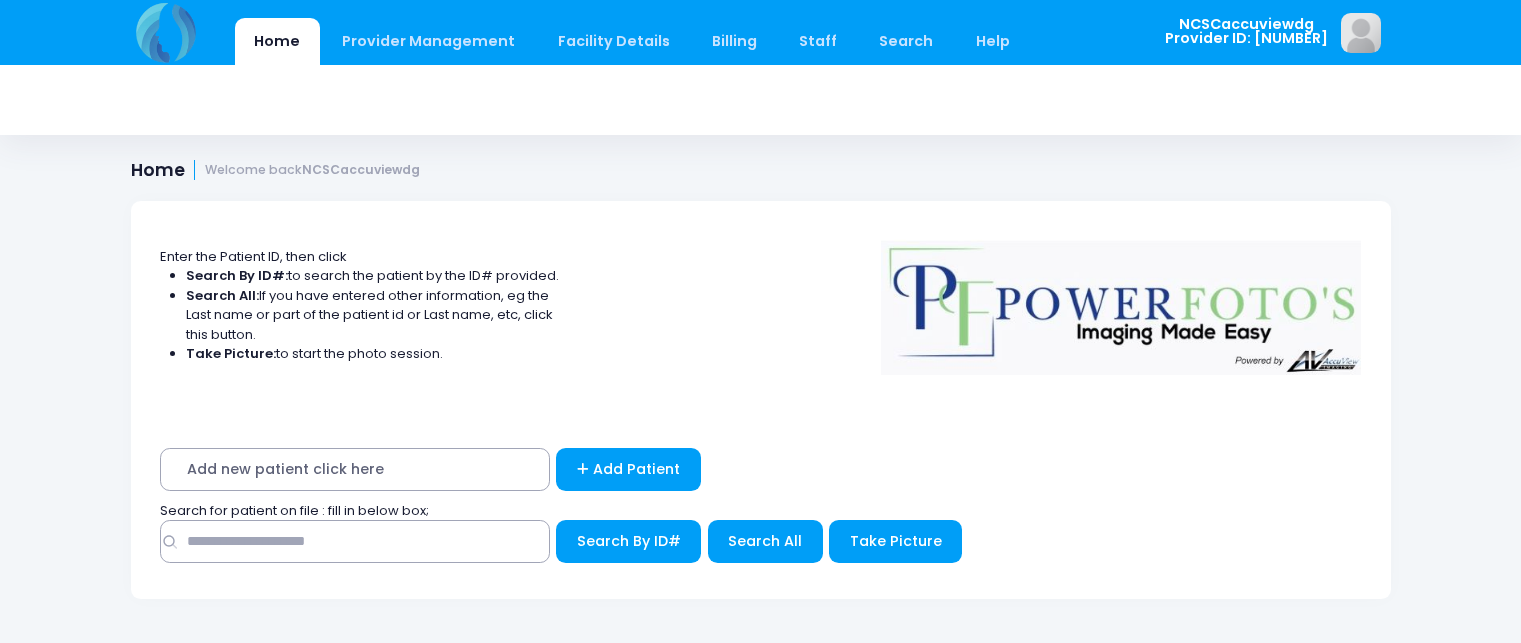 scroll, scrollTop: 0, scrollLeft: 0, axis: both 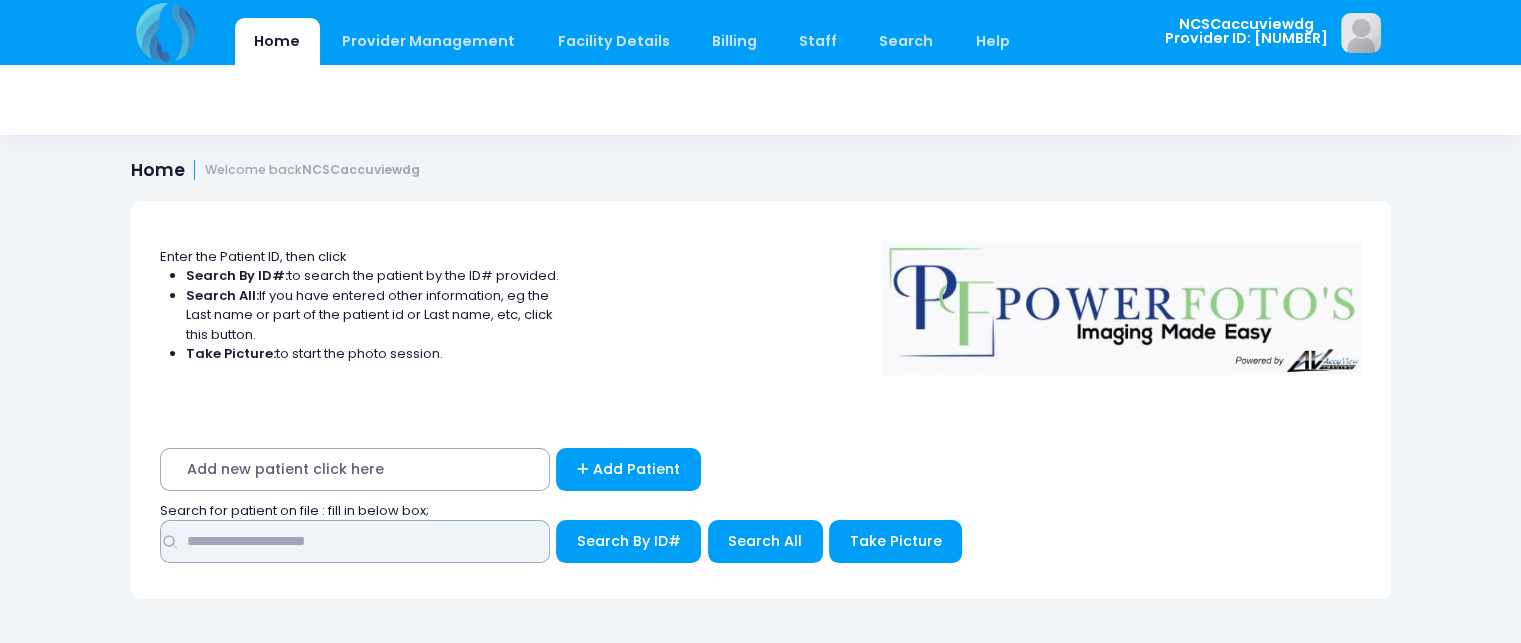 click at bounding box center [355, 541] 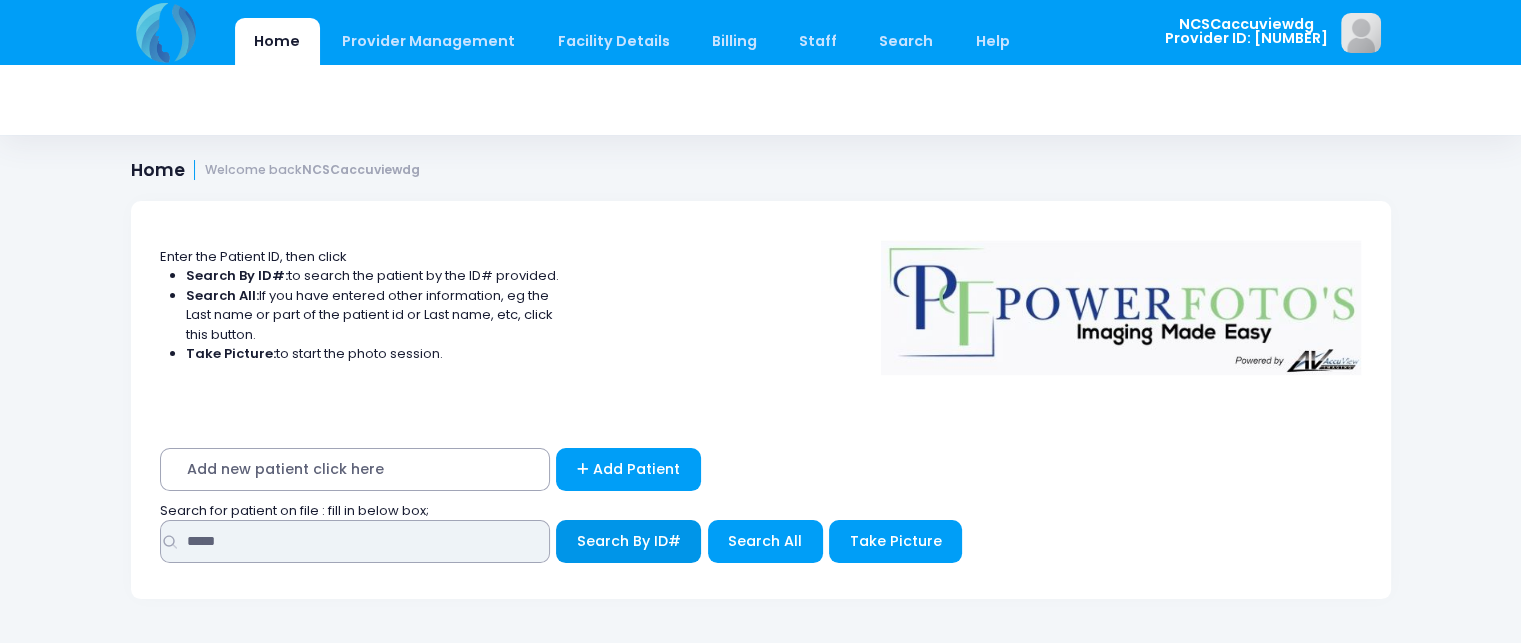 type on "*****" 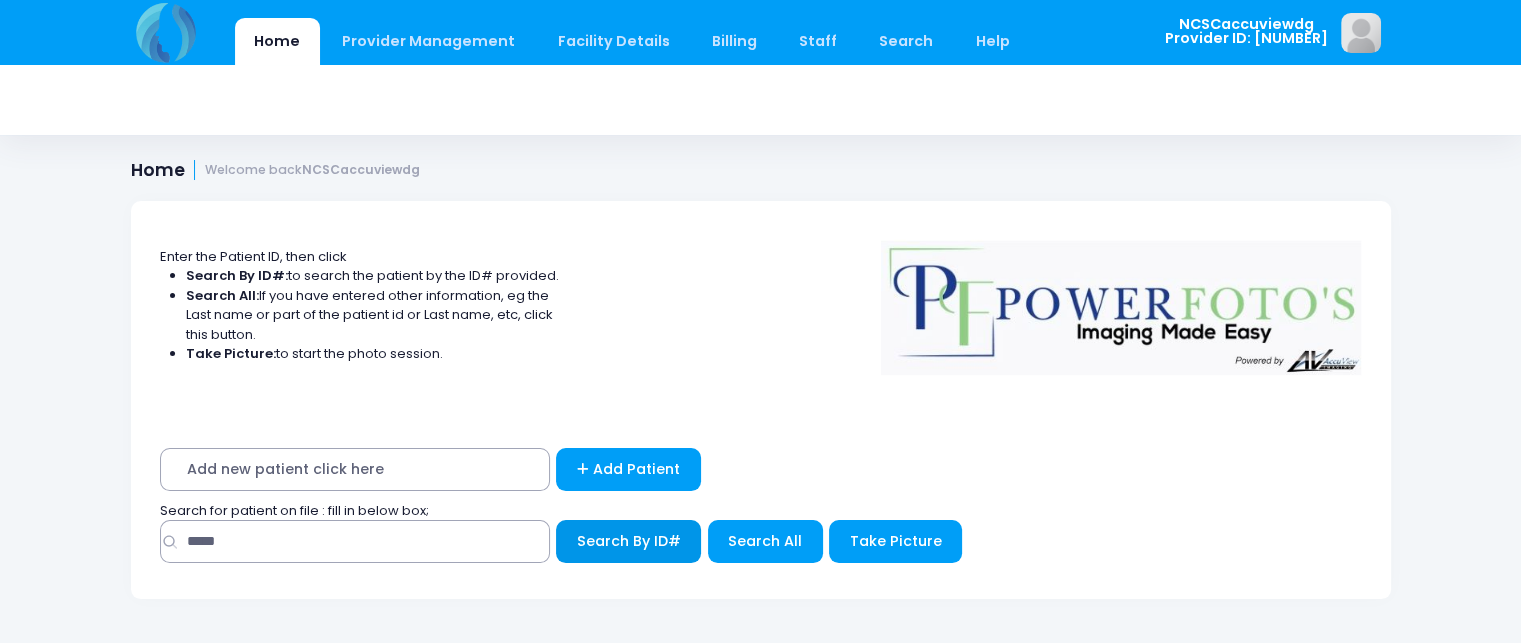 click on "Search By ID#" at bounding box center (628, 541) 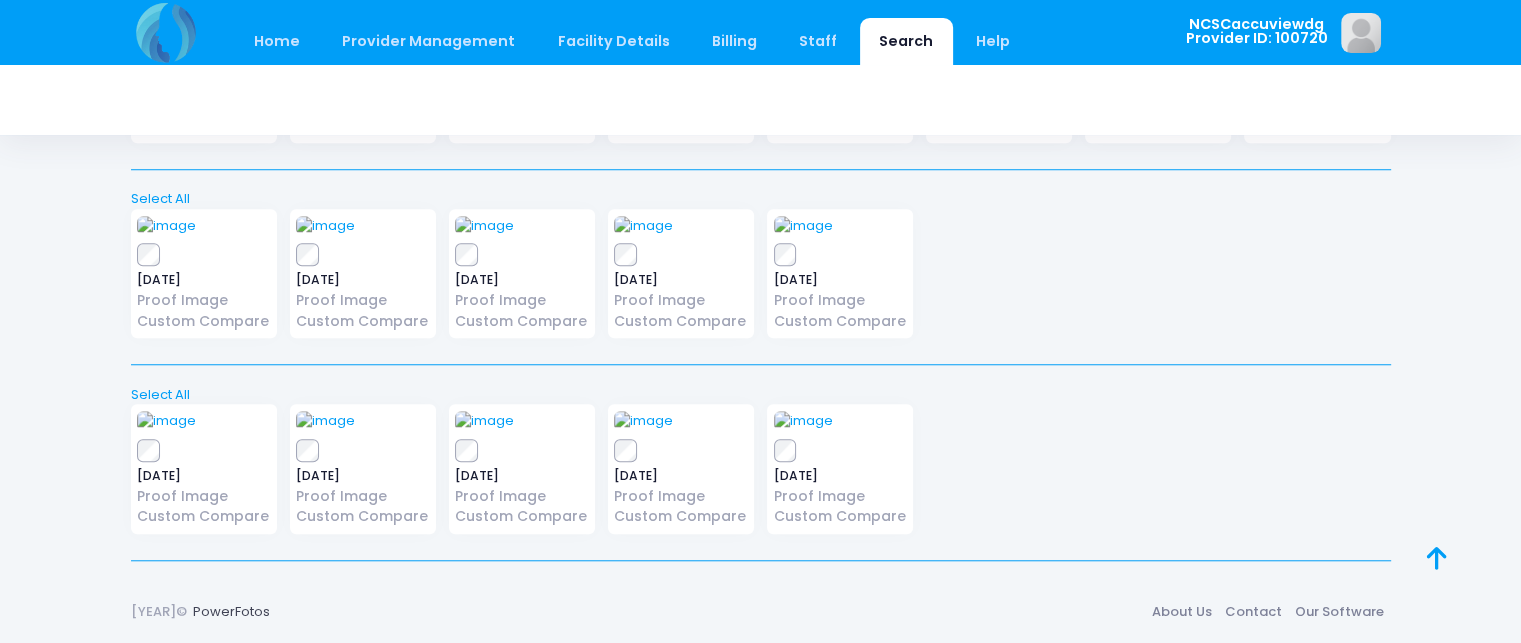 scroll, scrollTop: 3220, scrollLeft: 0, axis: vertical 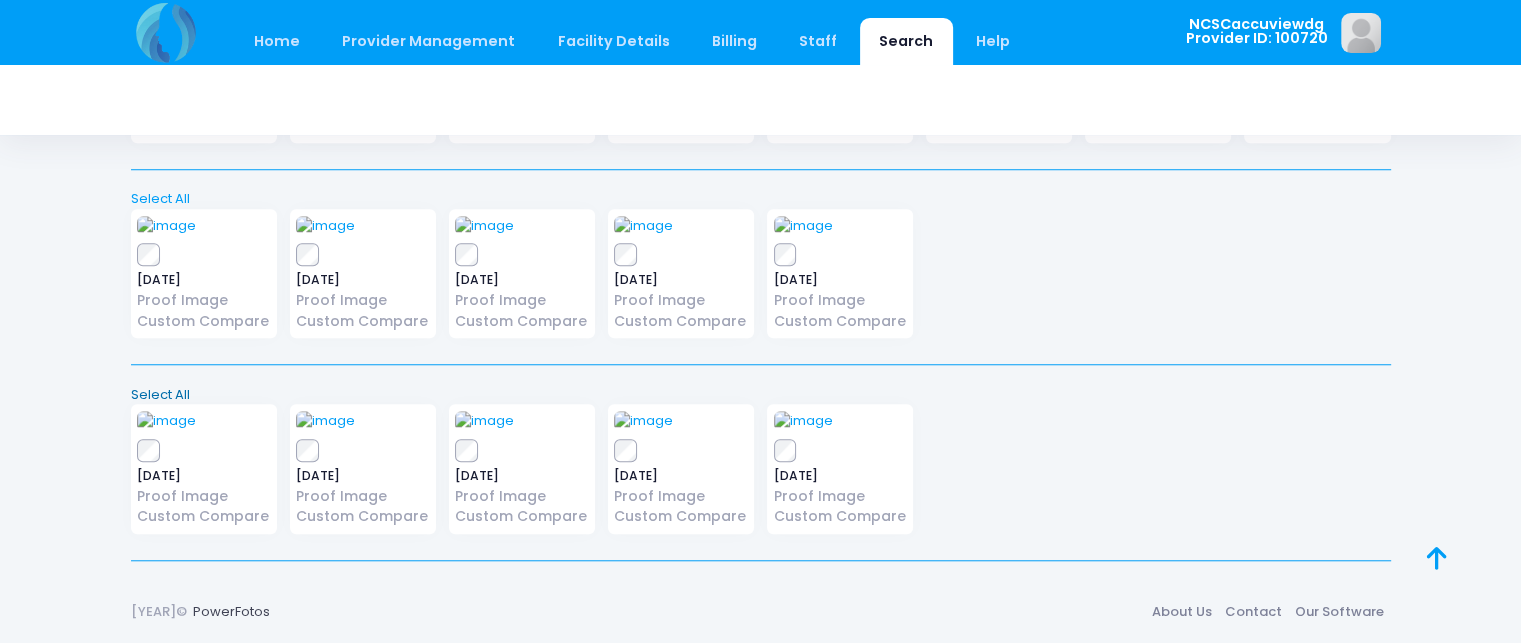 click on "Select All" at bounding box center [760, 395] 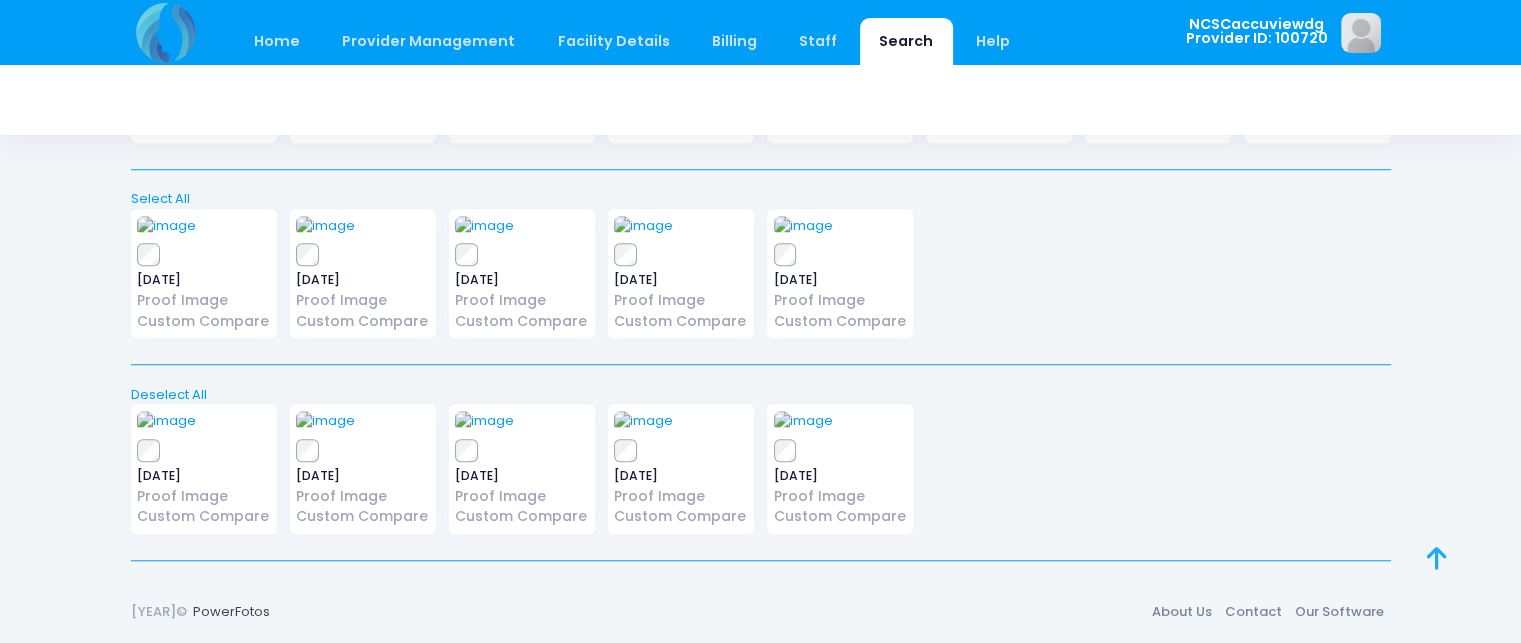 scroll, scrollTop: 0, scrollLeft: 0, axis: both 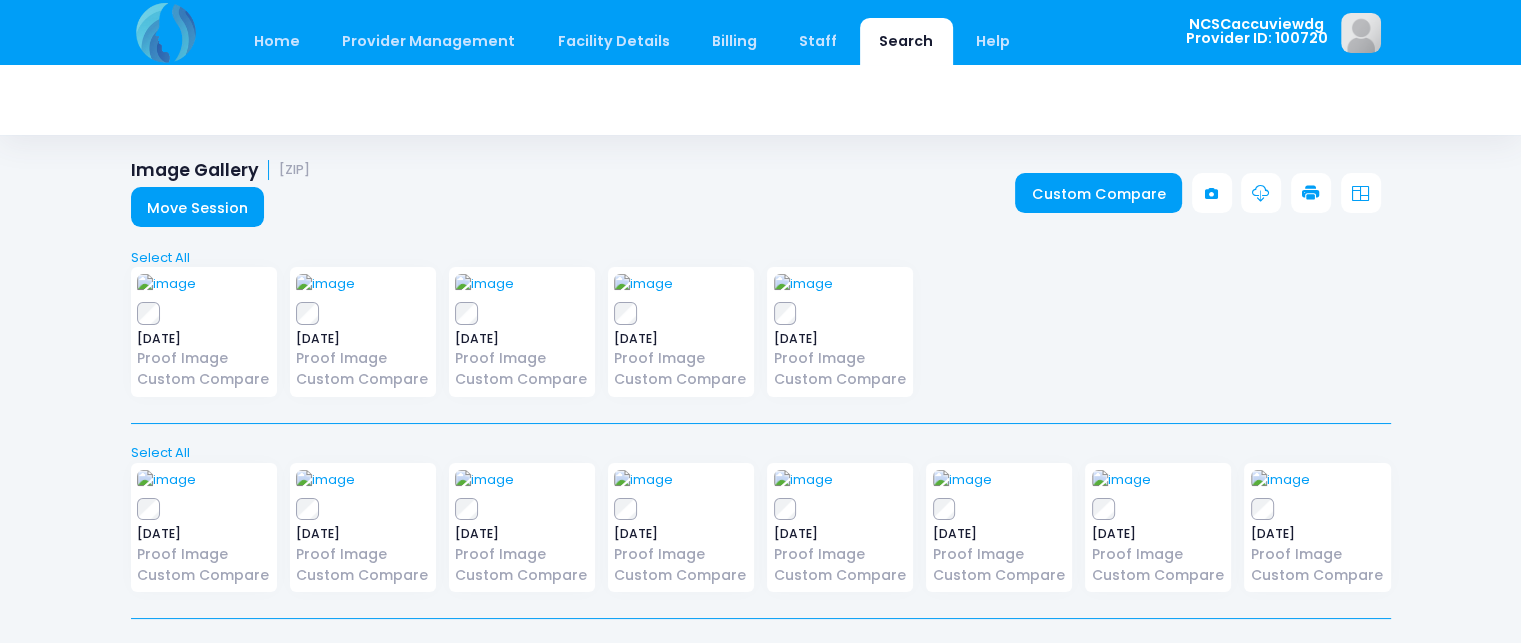 click at bounding box center [1311, 194] 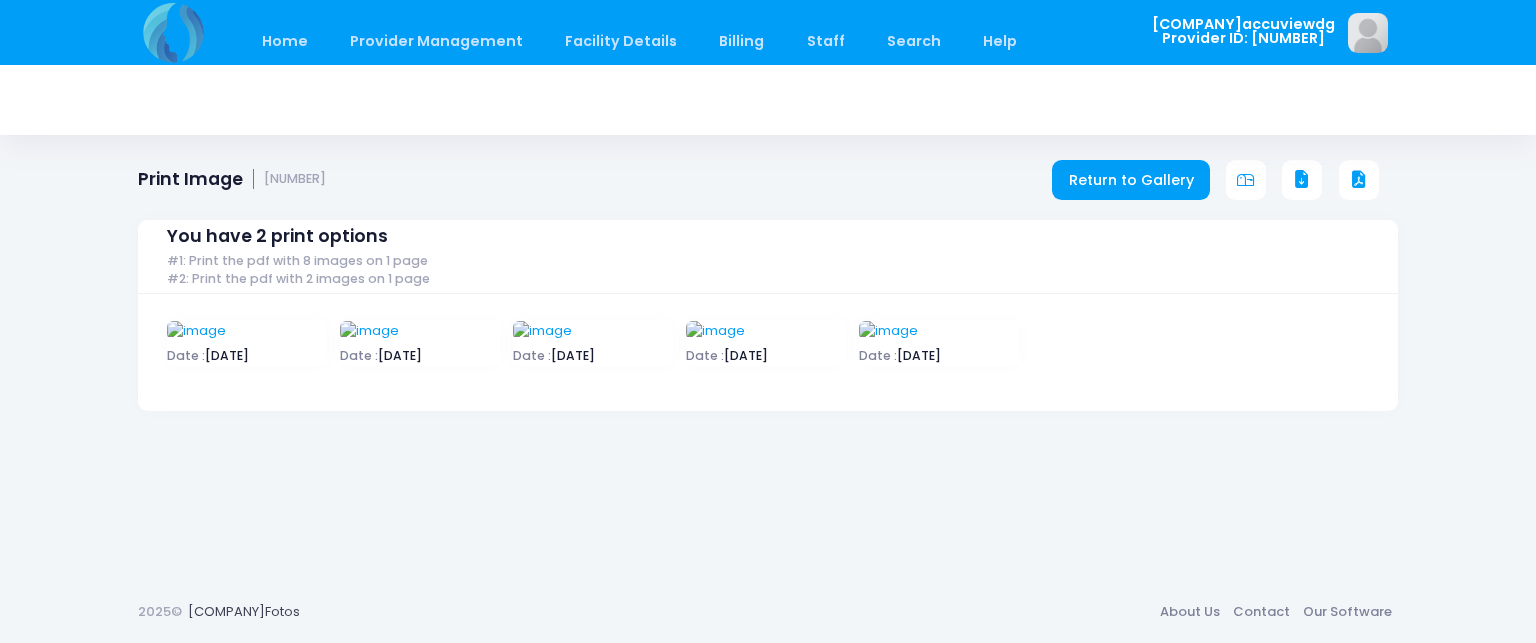 scroll, scrollTop: 0, scrollLeft: 0, axis: both 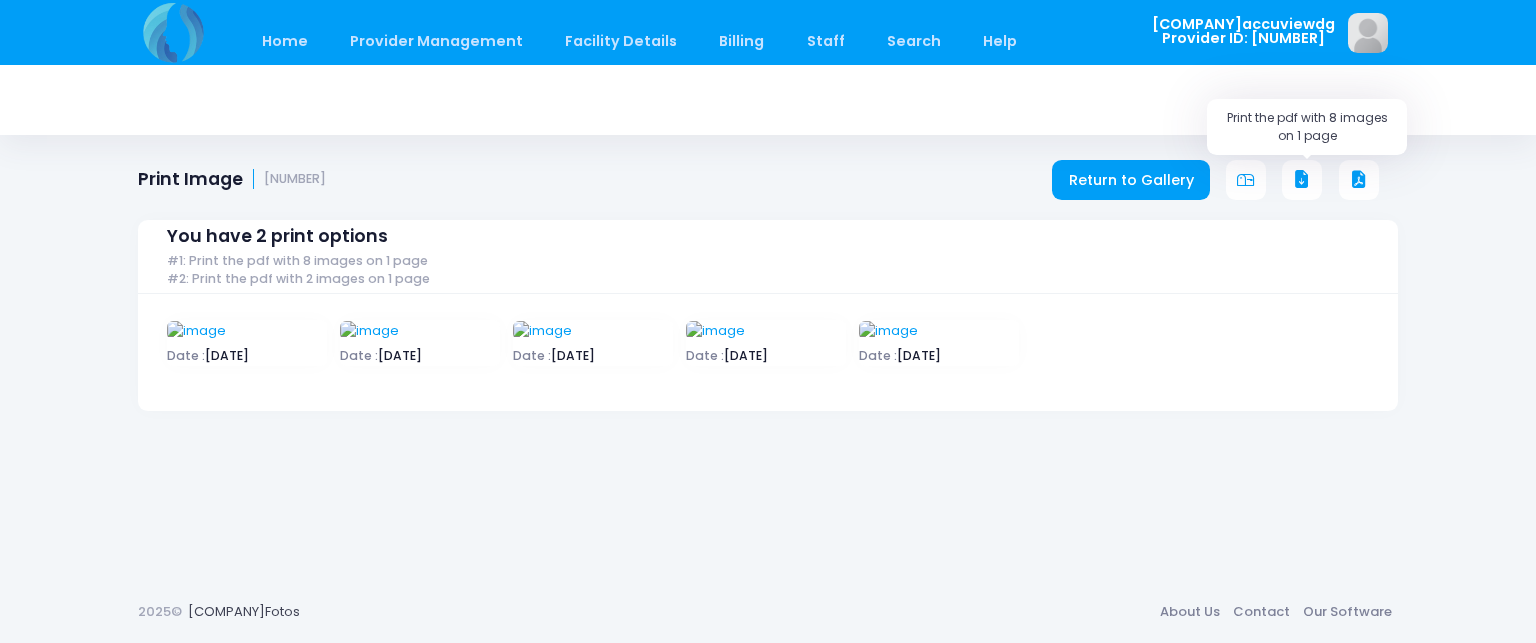 click at bounding box center (1302, 180) 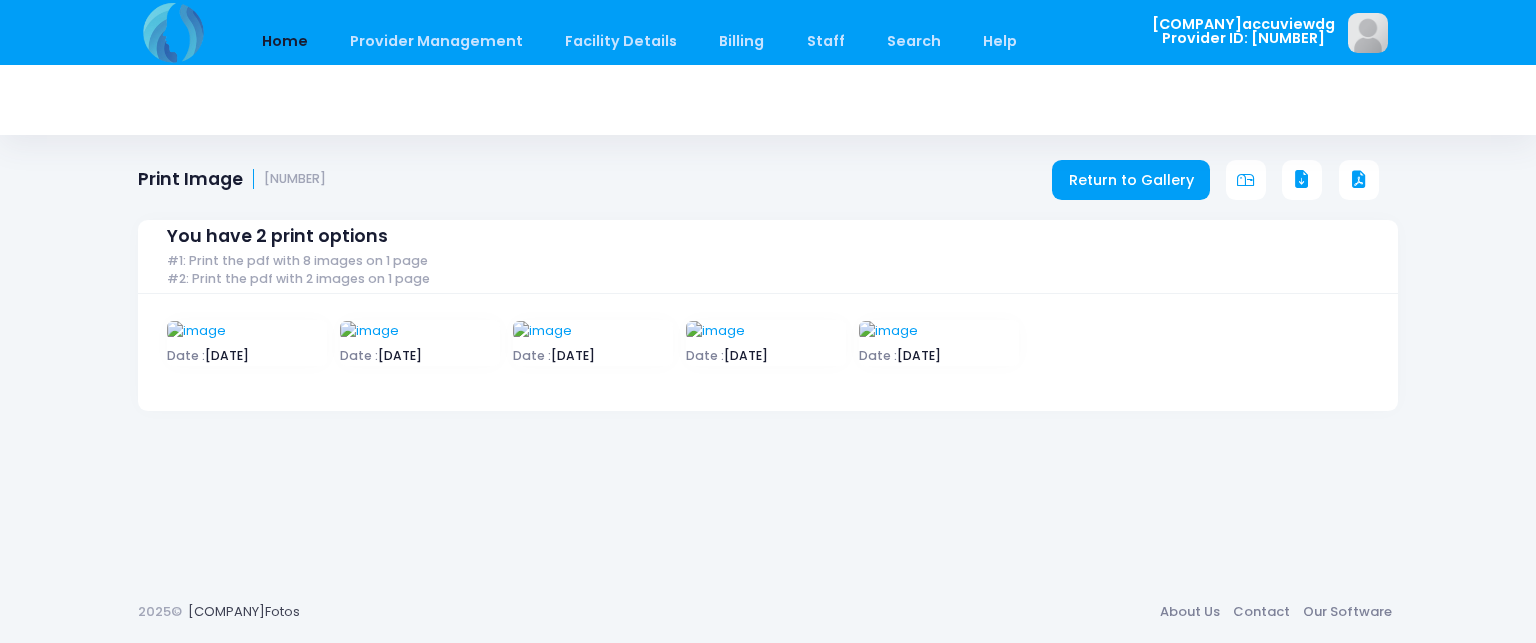 click on "Home" at bounding box center [284, 41] 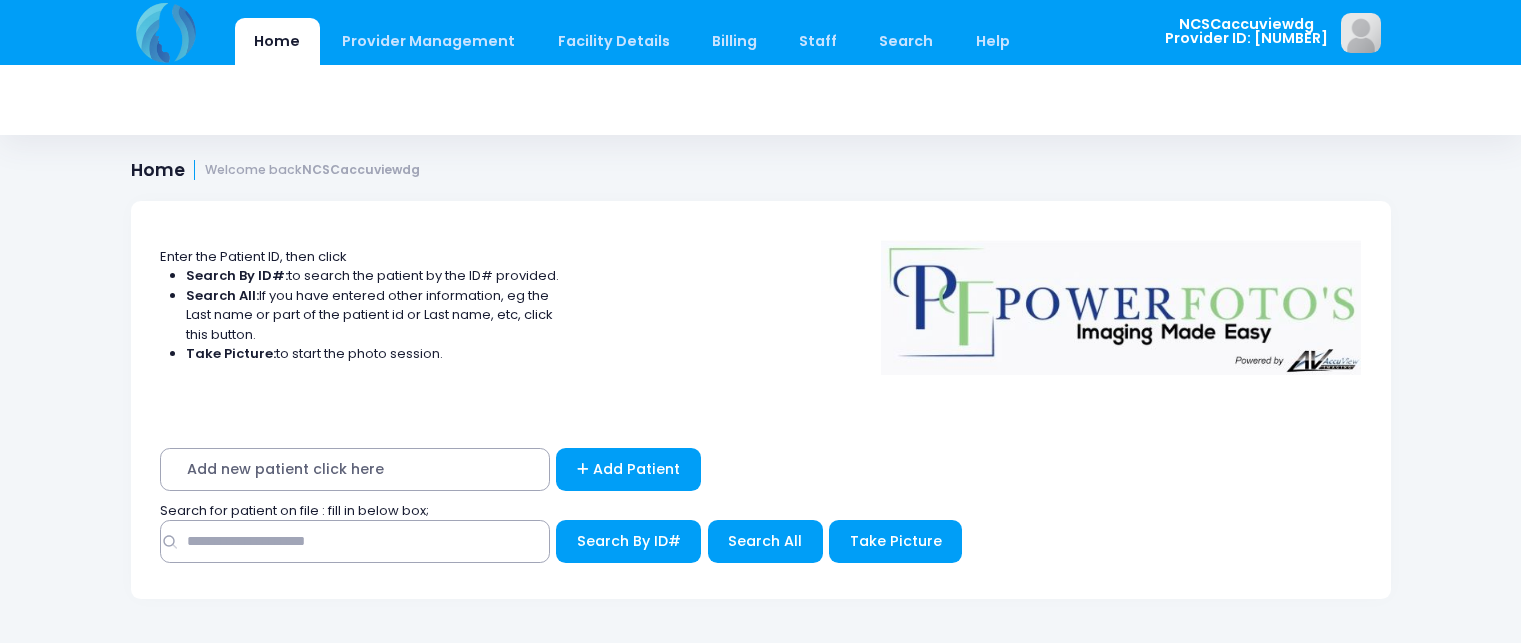 scroll, scrollTop: 0, scrollLeft: 0, axis: both 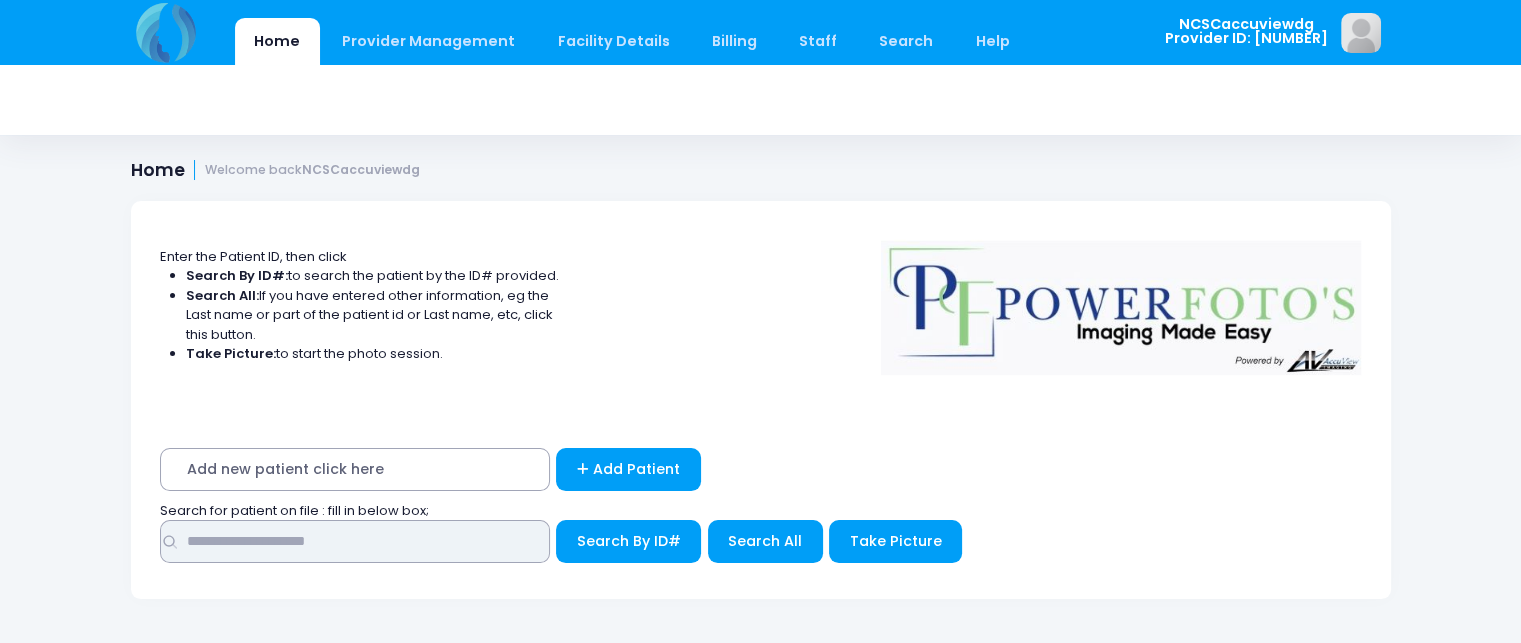 click at bounding box center [355, 541] 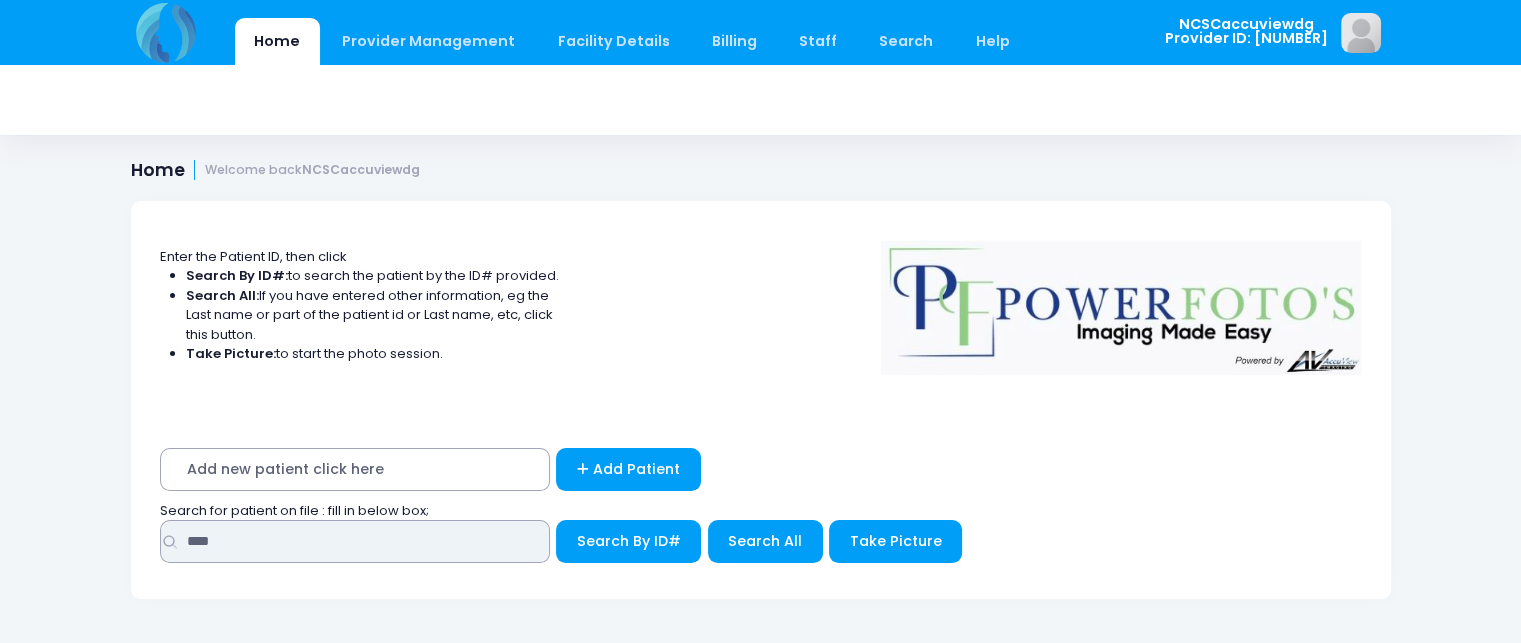 type on "****" 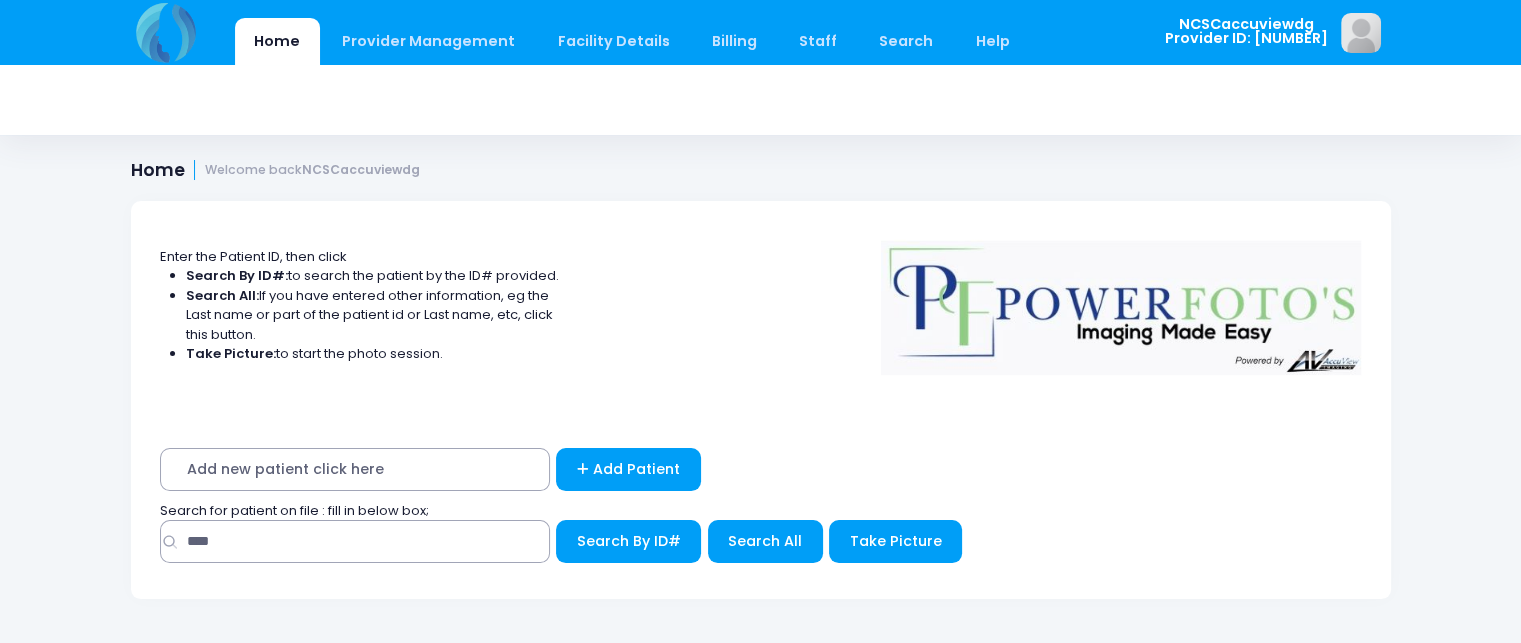 click on "****
Search By ID#" at bounding box center (761, 474) 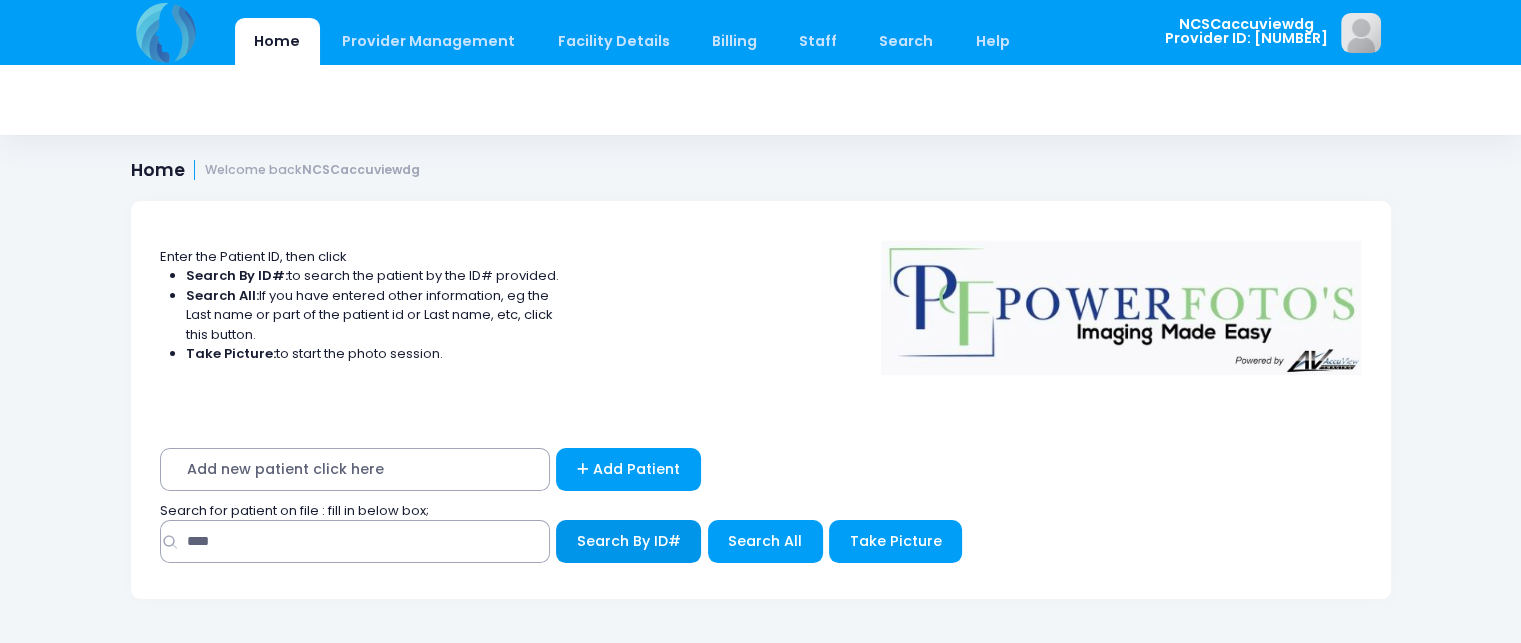 click on "Search By ID#" at bounding box center (629, 541) 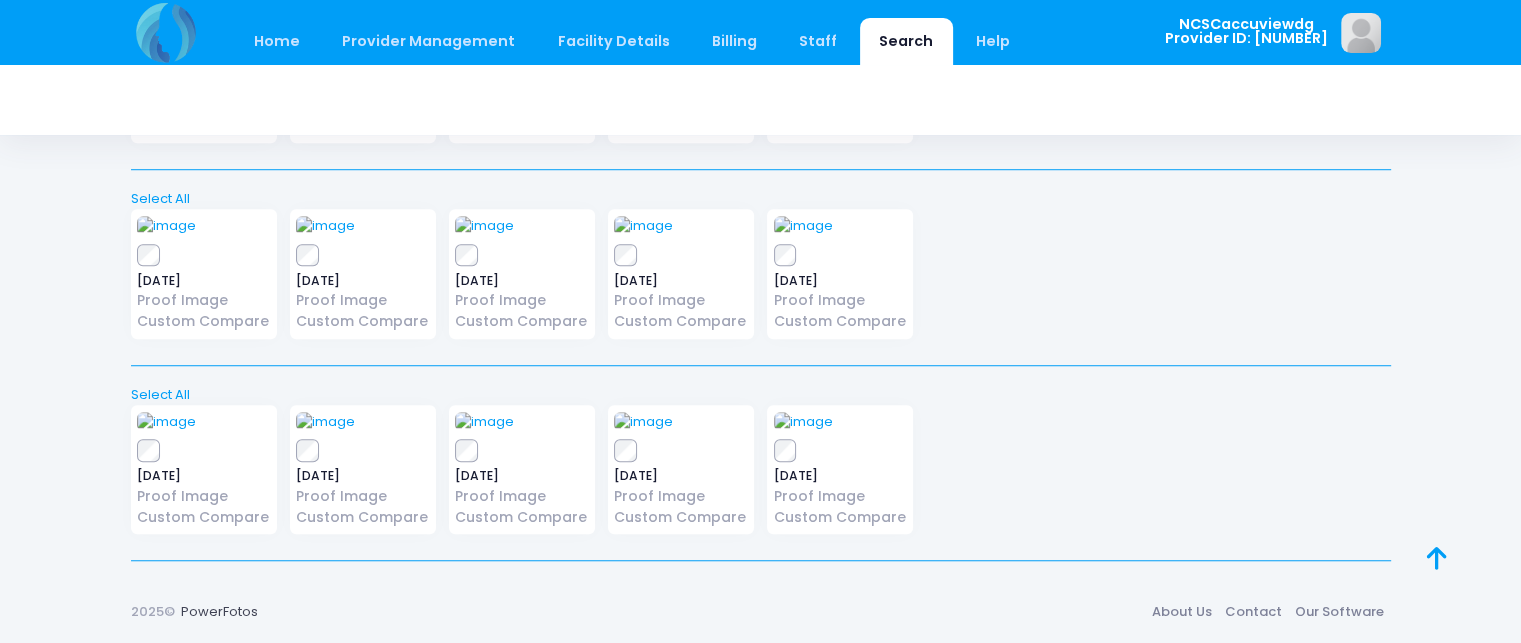 scroll, scrollTop: 2864, scrollLeft: 0, axis: vertical 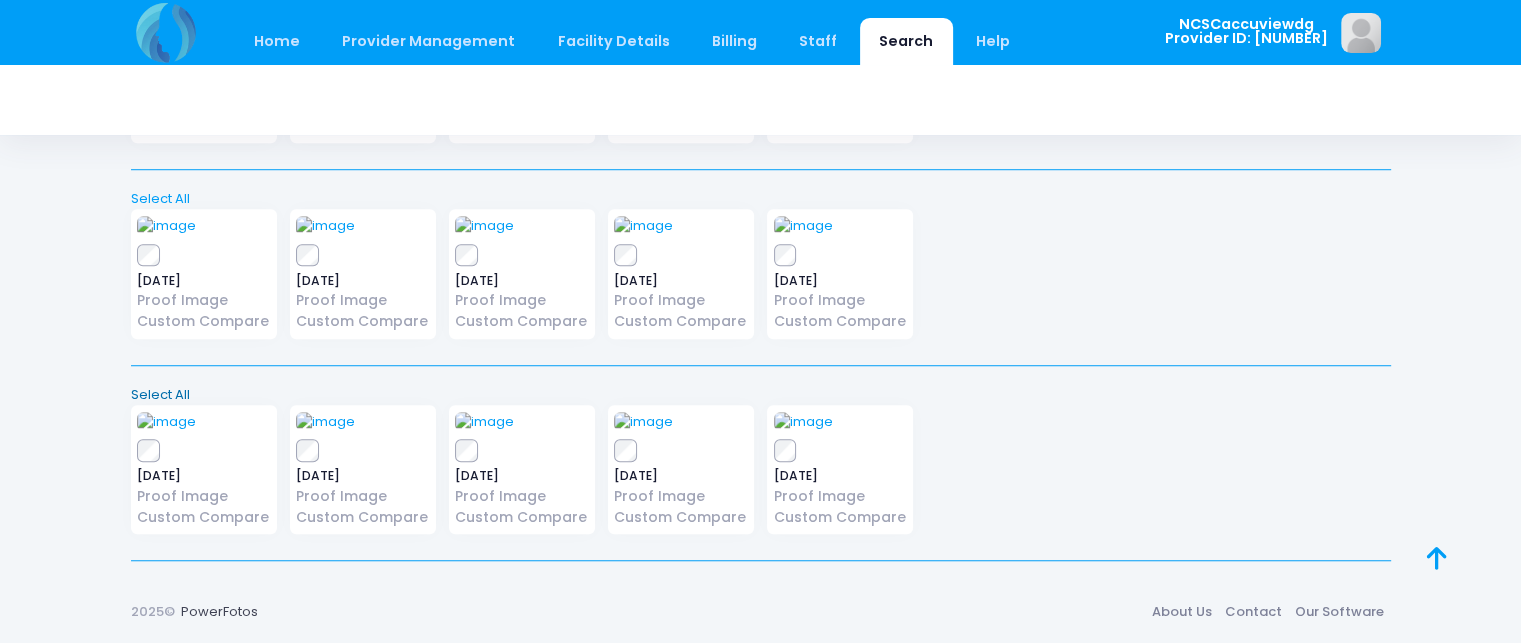 click on "Select All" at bounding box center (760, 395) 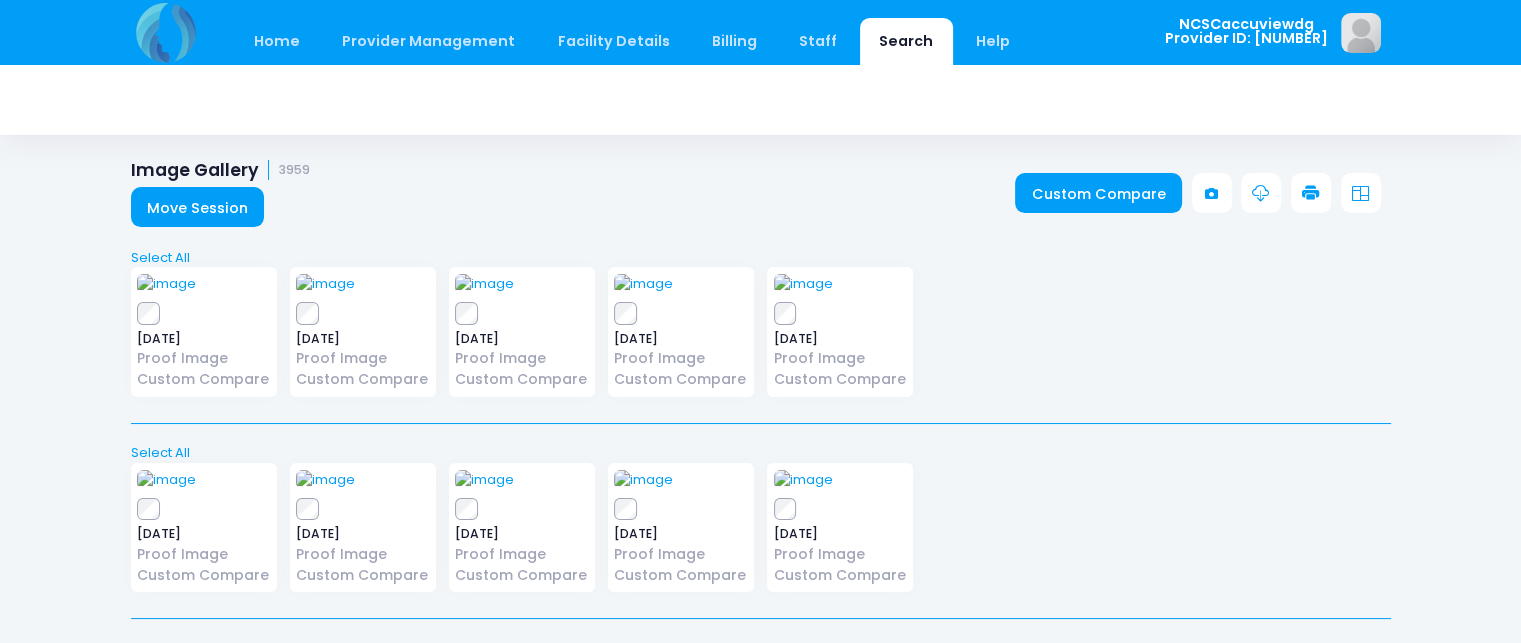 click at bounding box center [1311, 193] 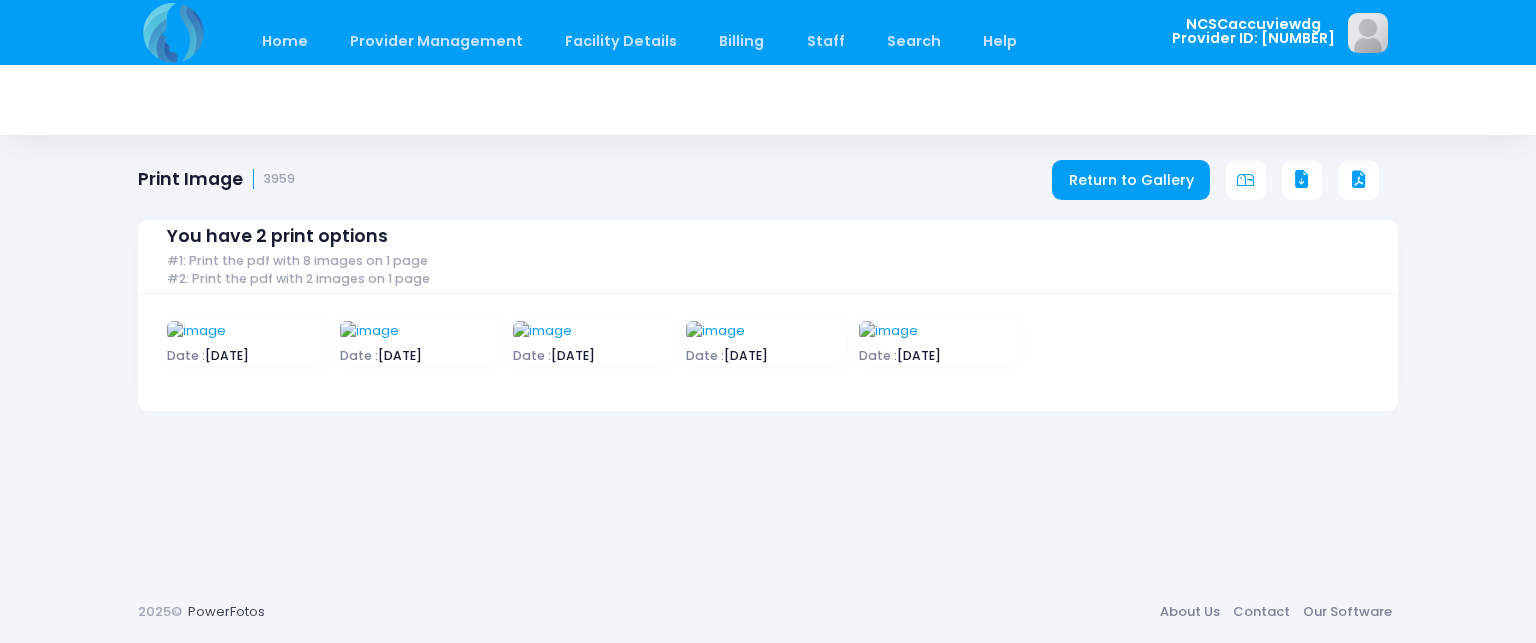 scroll, scrollTop: 0, scrollLeft: 0, axis: both 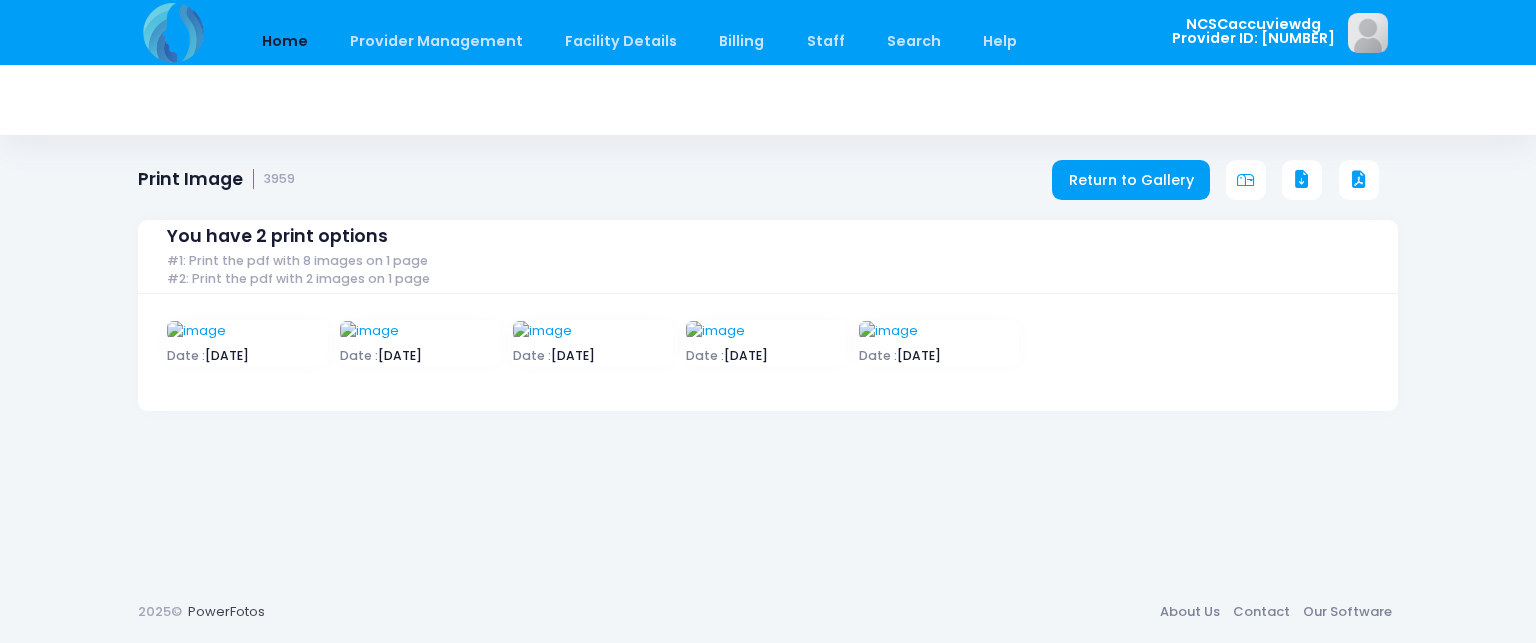 click on "Home" at bounding box center [284, 41] 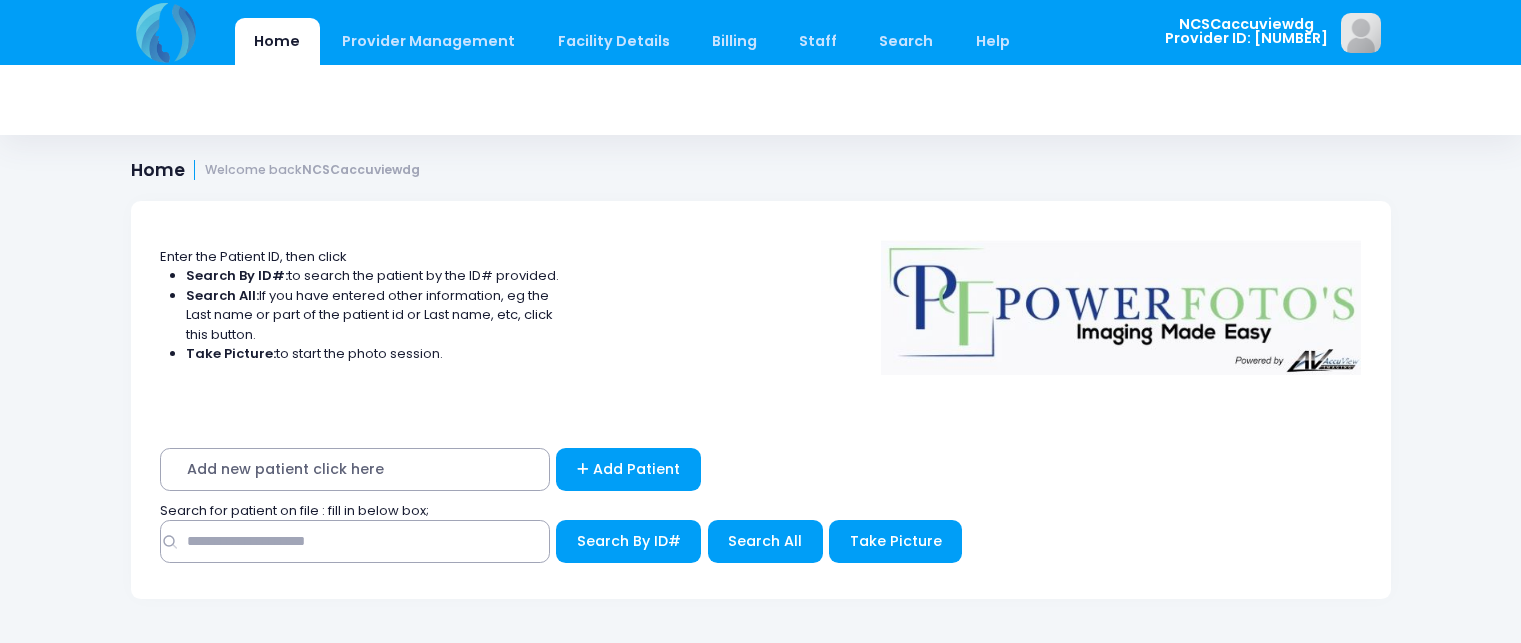 scroll, scrollTop: 0, scrollLeft: 0, axis: both 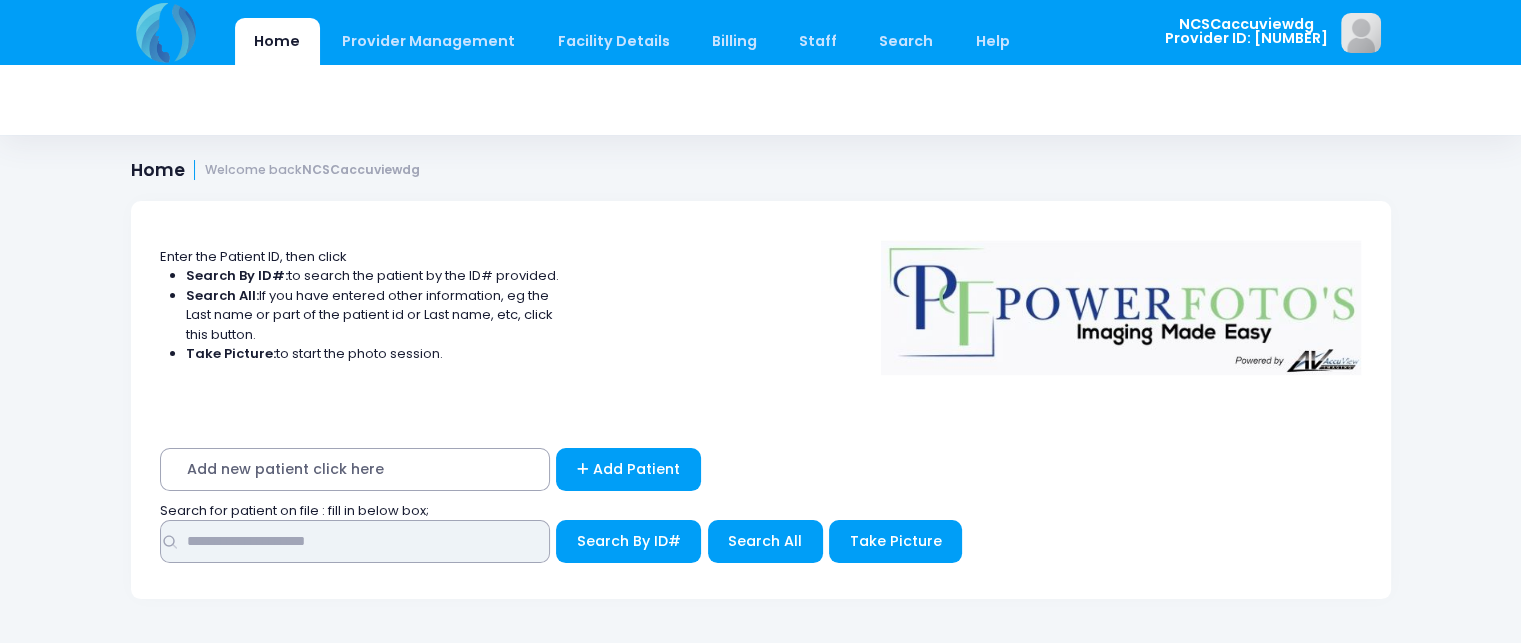 click at bounding box center (355, 541) 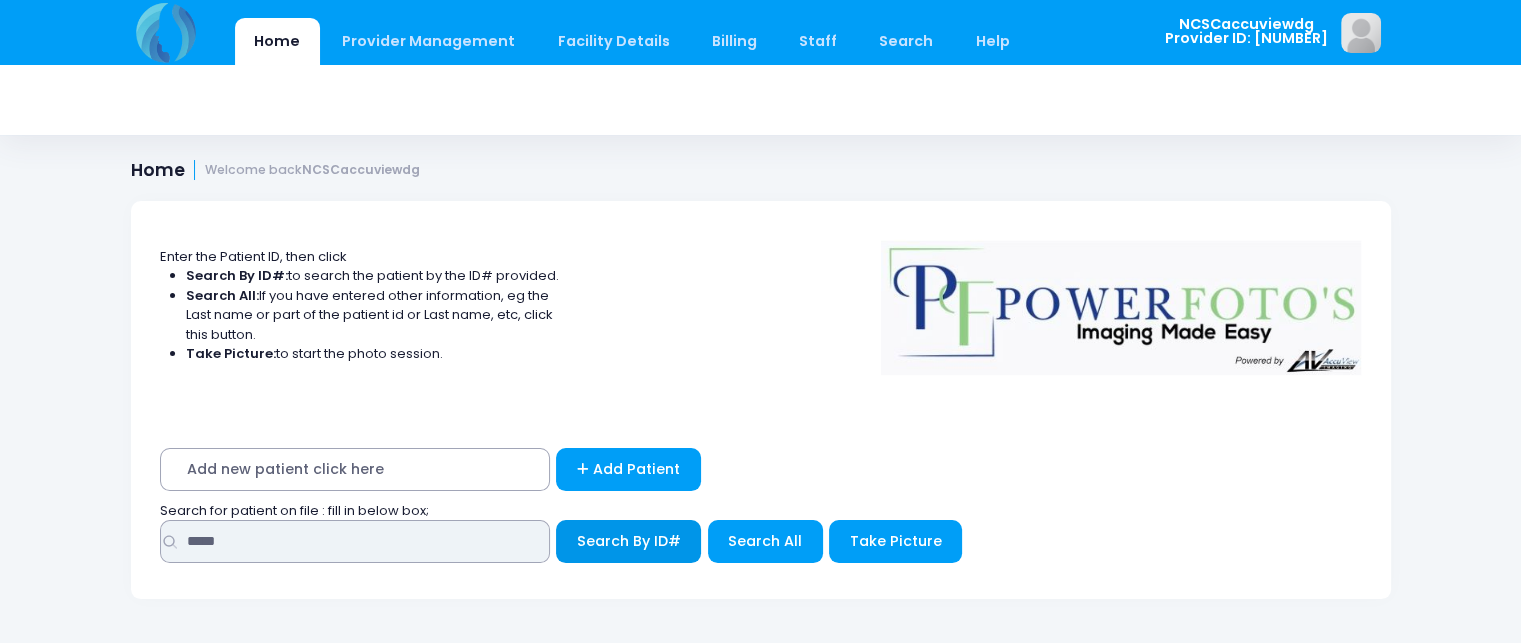 type on "*****" 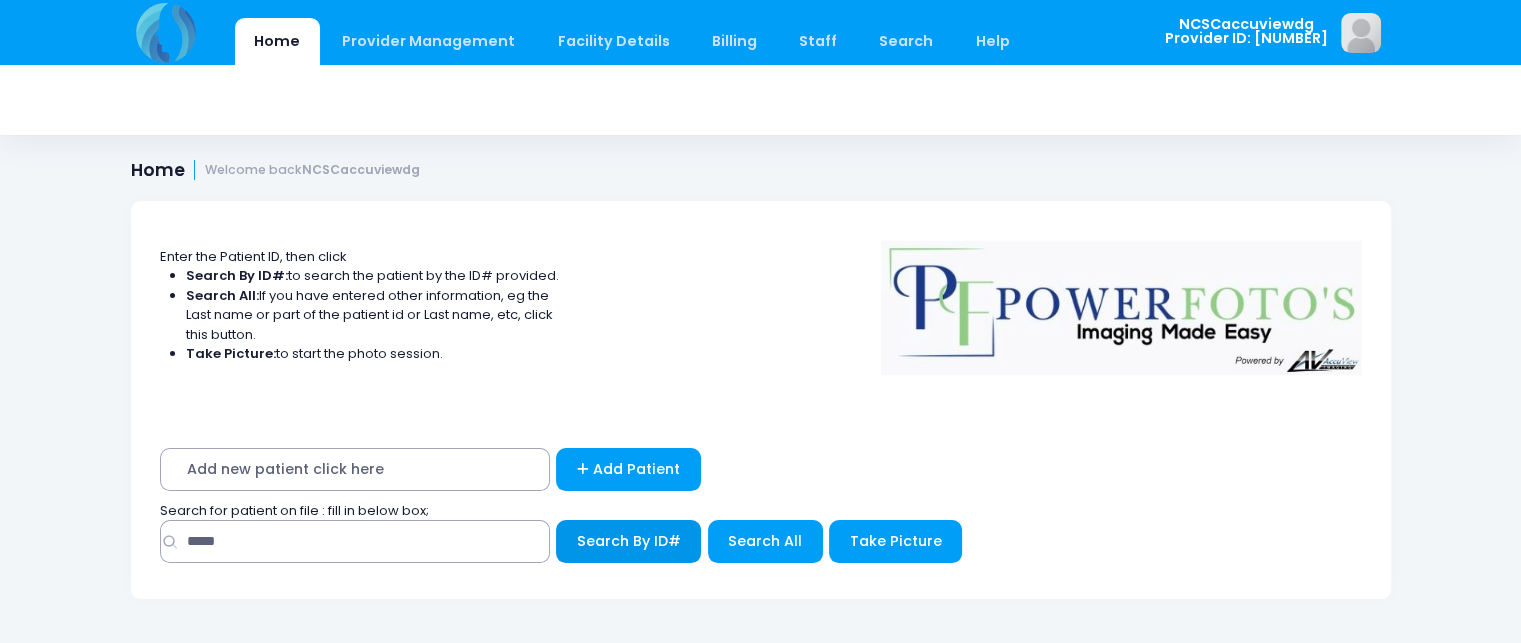click on "Search By ID#" at bounding box center [629, 541] 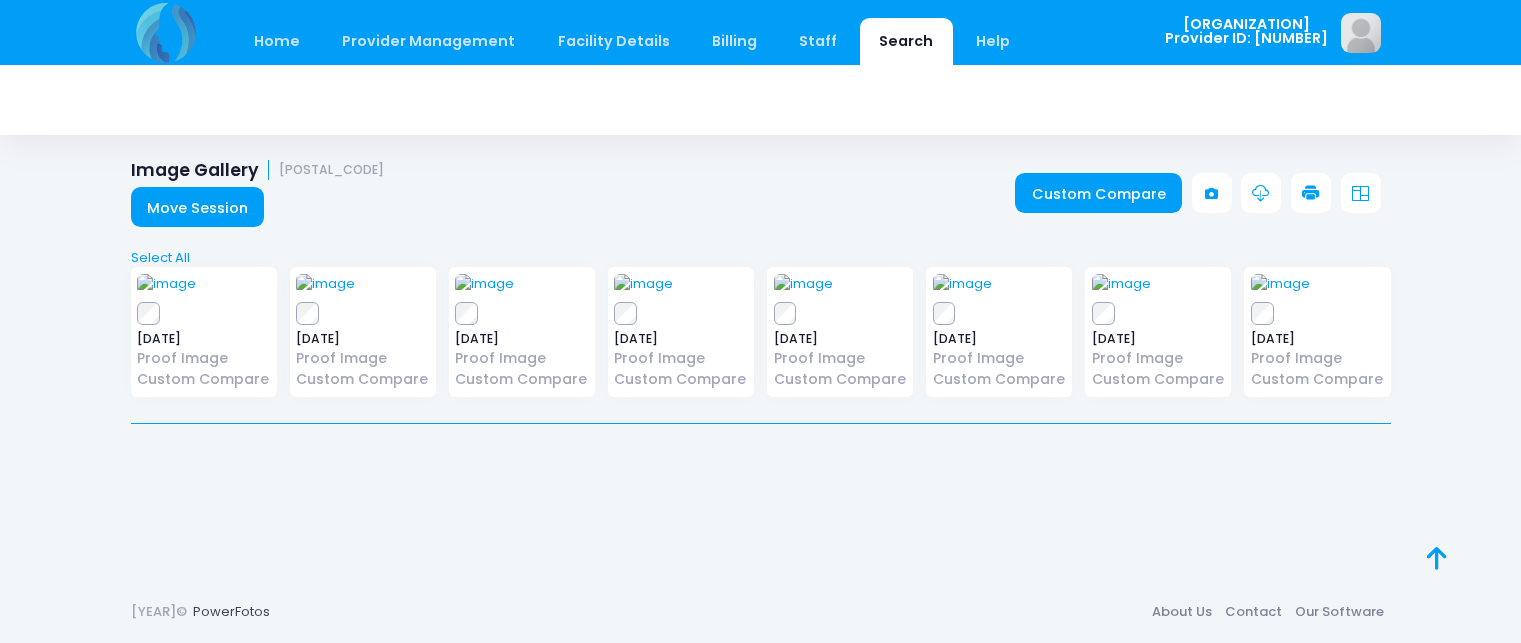 scroll, scrollTop: 0, scrollLeft: 0, axis: both 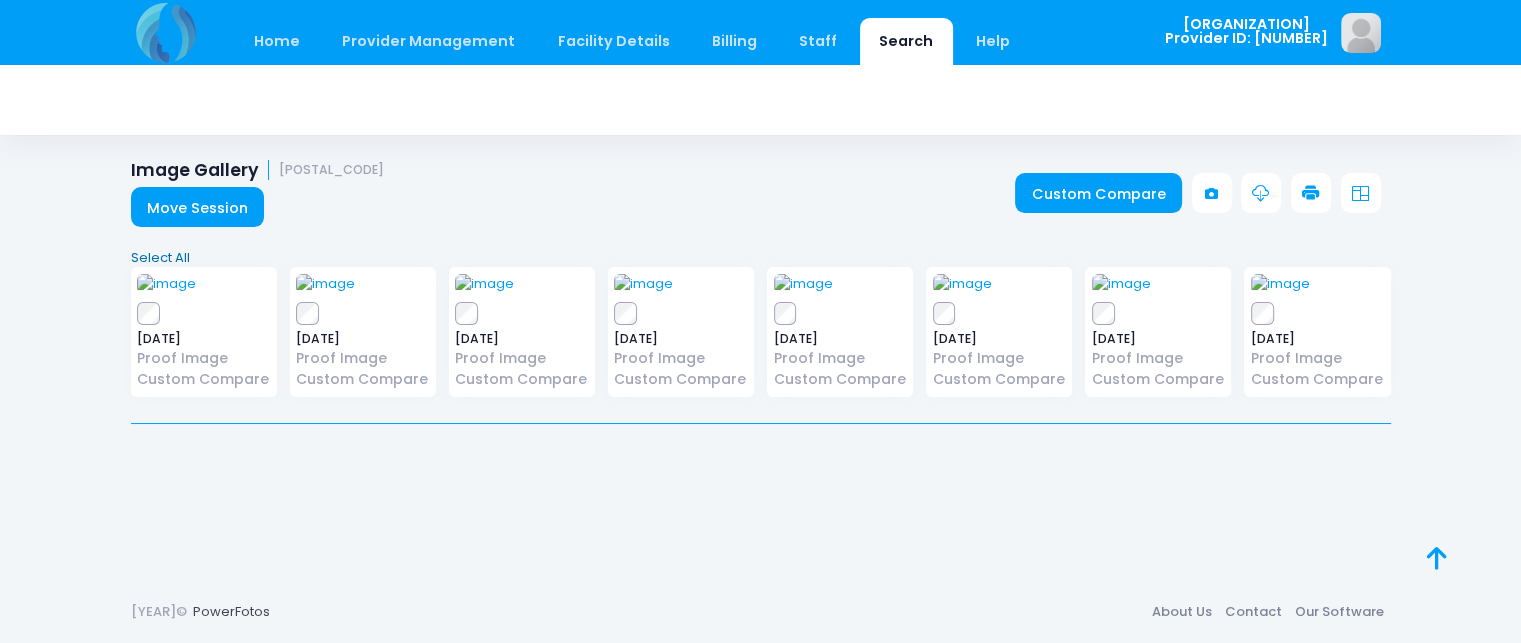 click on "Select All" at bounding box center (760, 258) 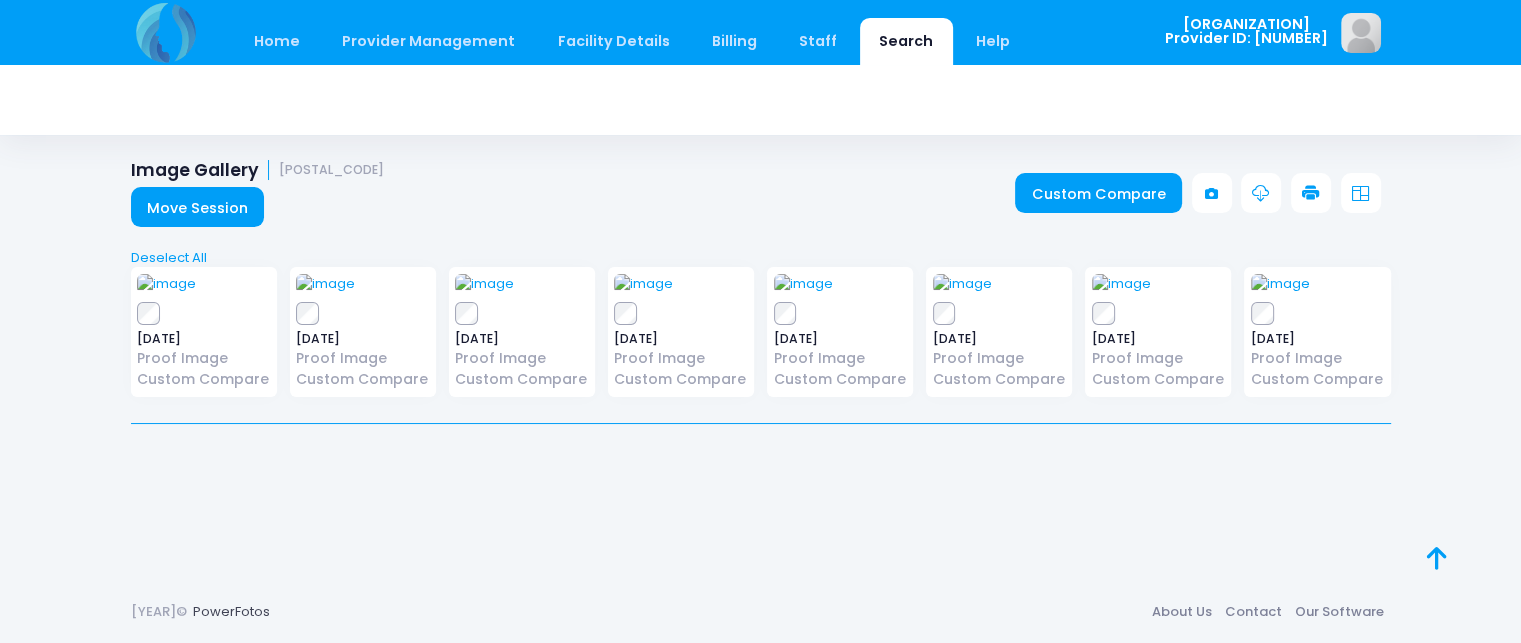 click at bounding box center [1311, 194] 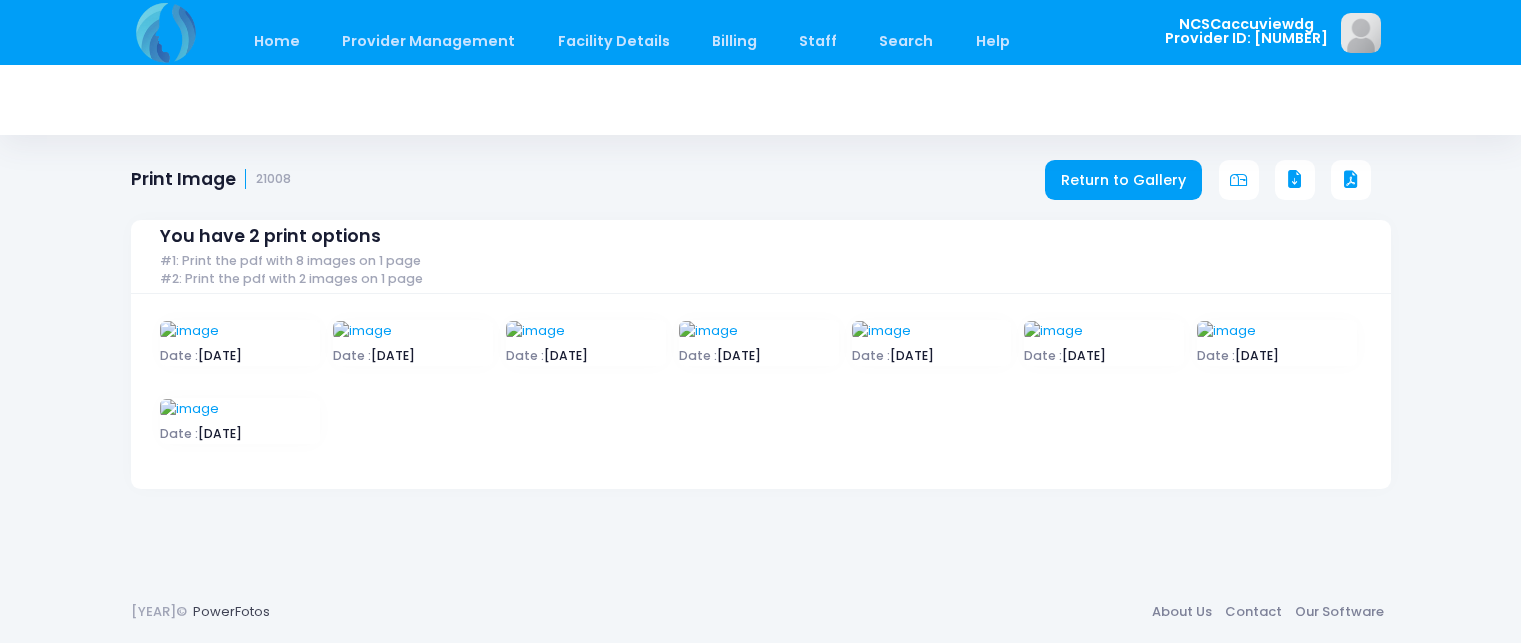 scroll, scrollTop: 0, scrollLeft: 0, axis: both 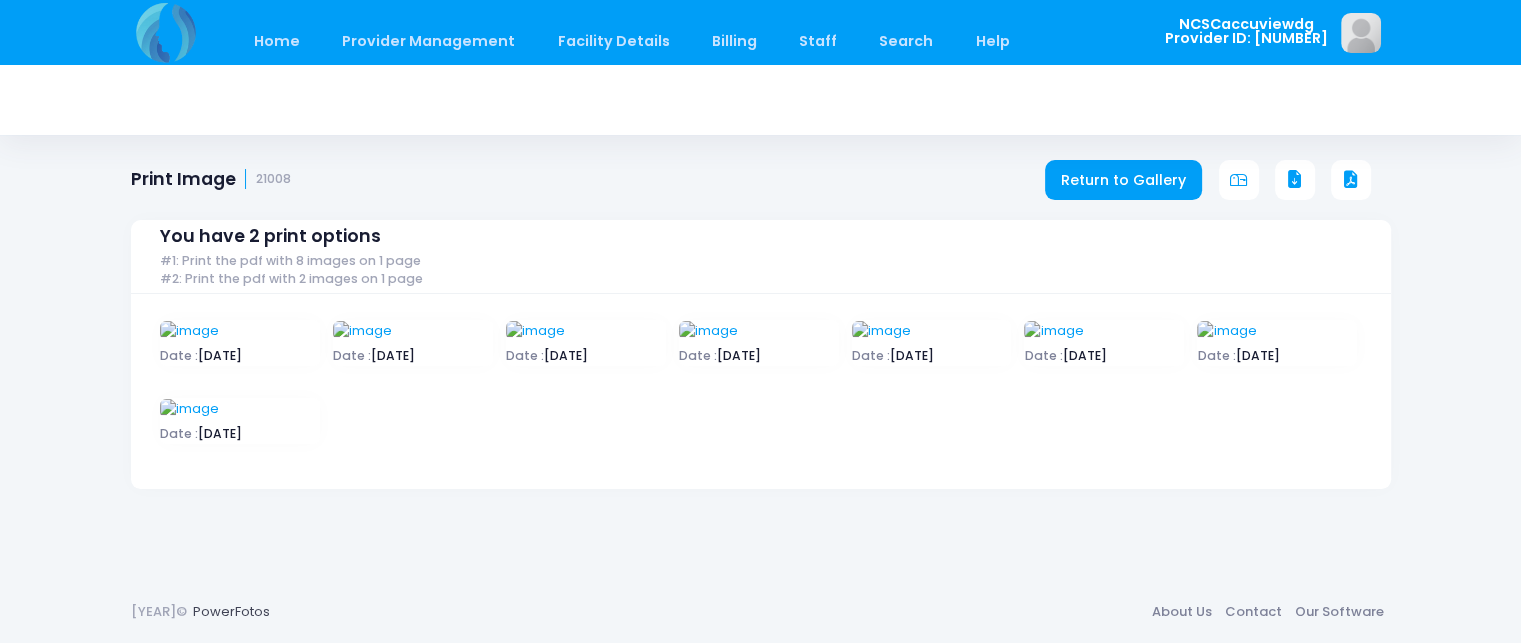 click on "Return to Gallery" at bounding box center (1218, 180) 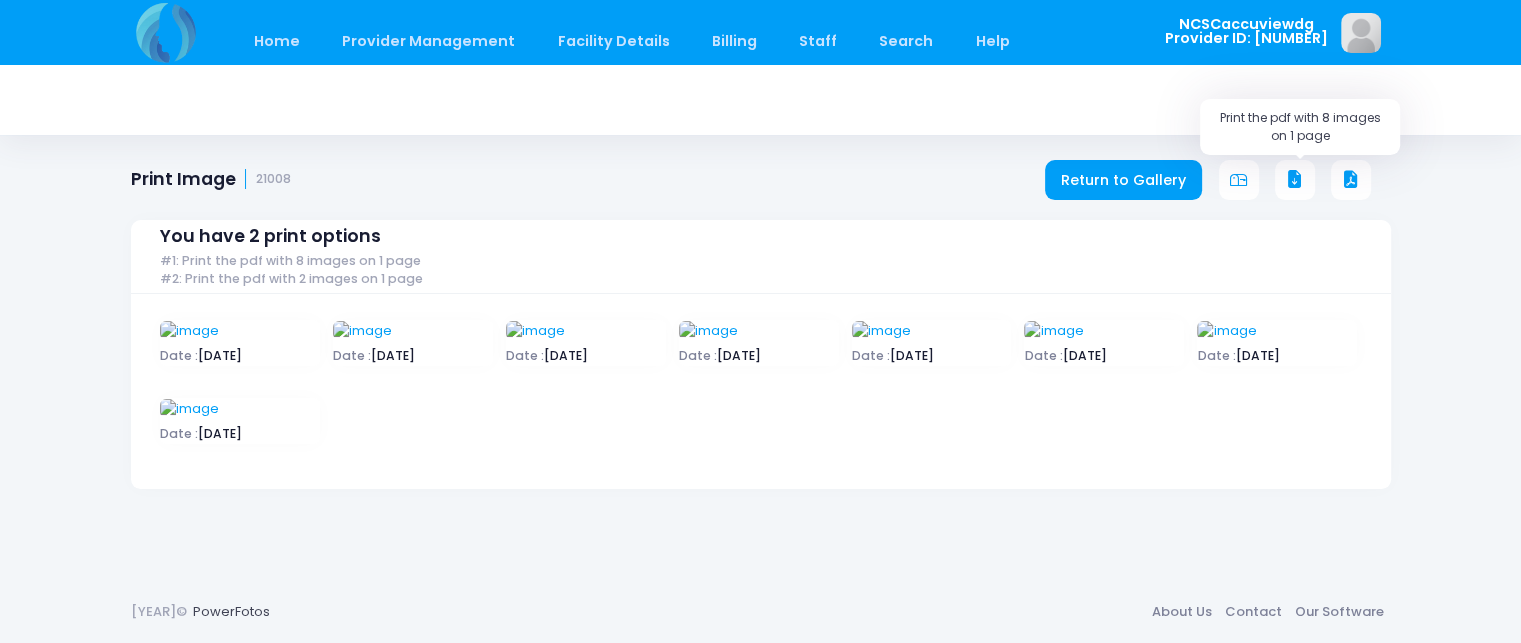 click at bounding box center (1295, 180) 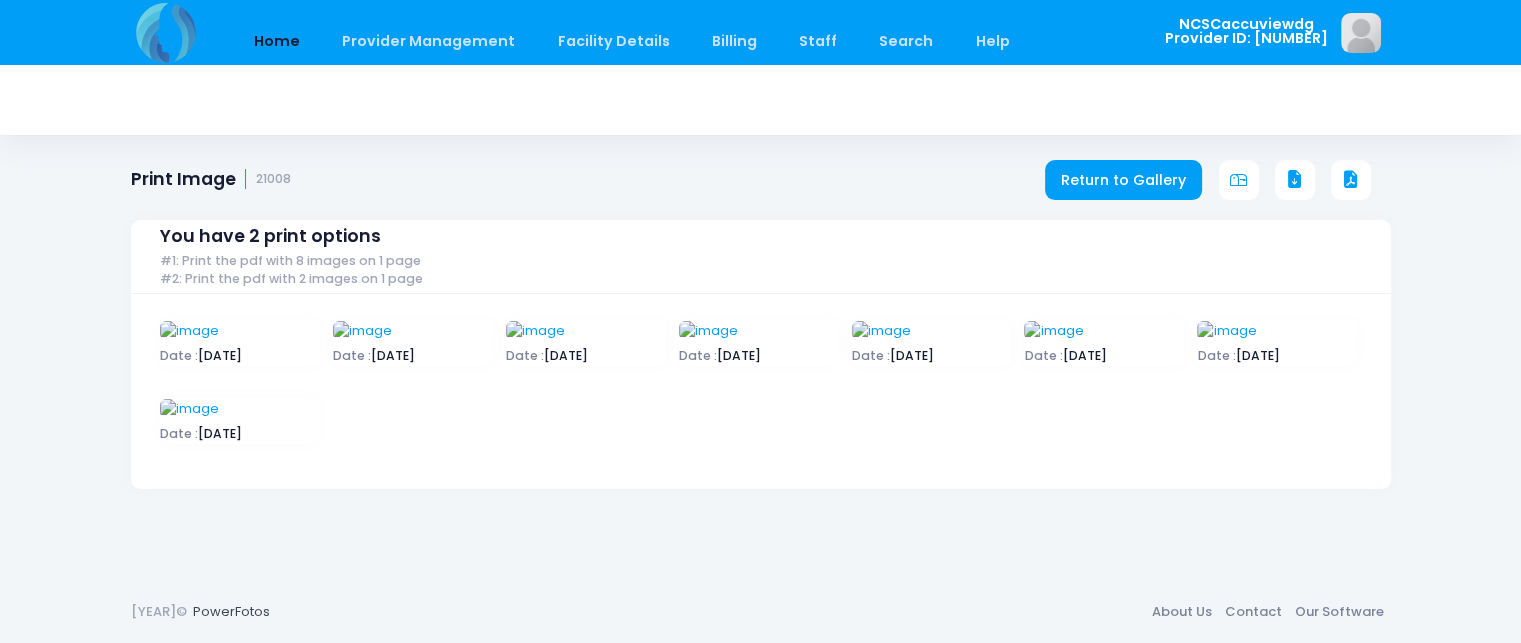 click on "Home" at bounding box center [277, 41] 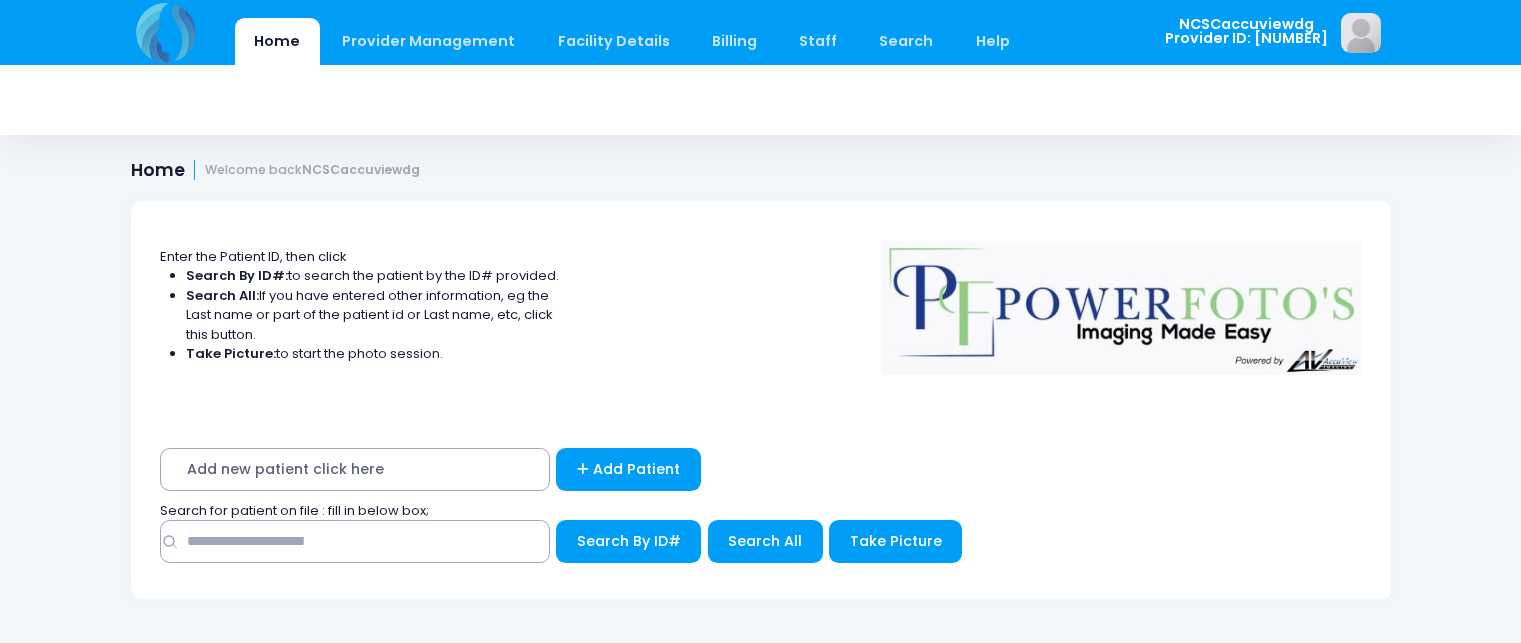 scroll, scrollTop: 0, scrollLeft: 0, axis: both 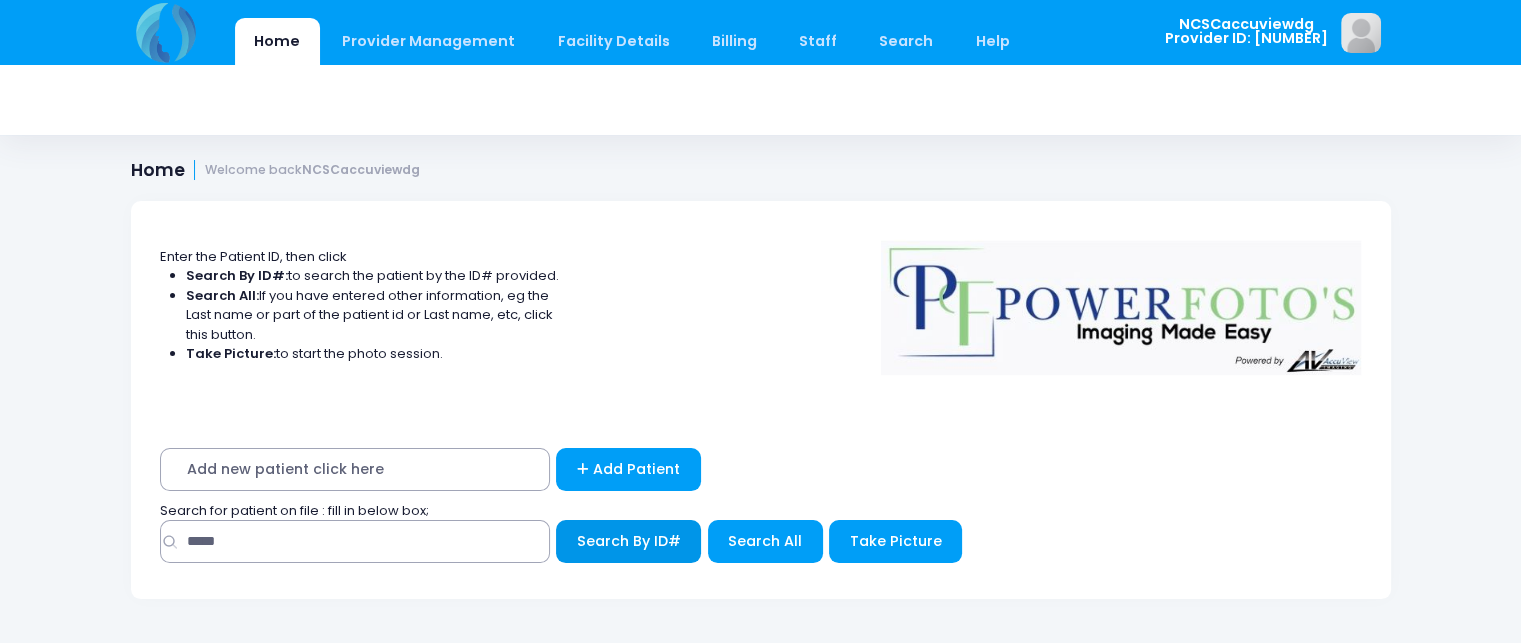 type on "*****" 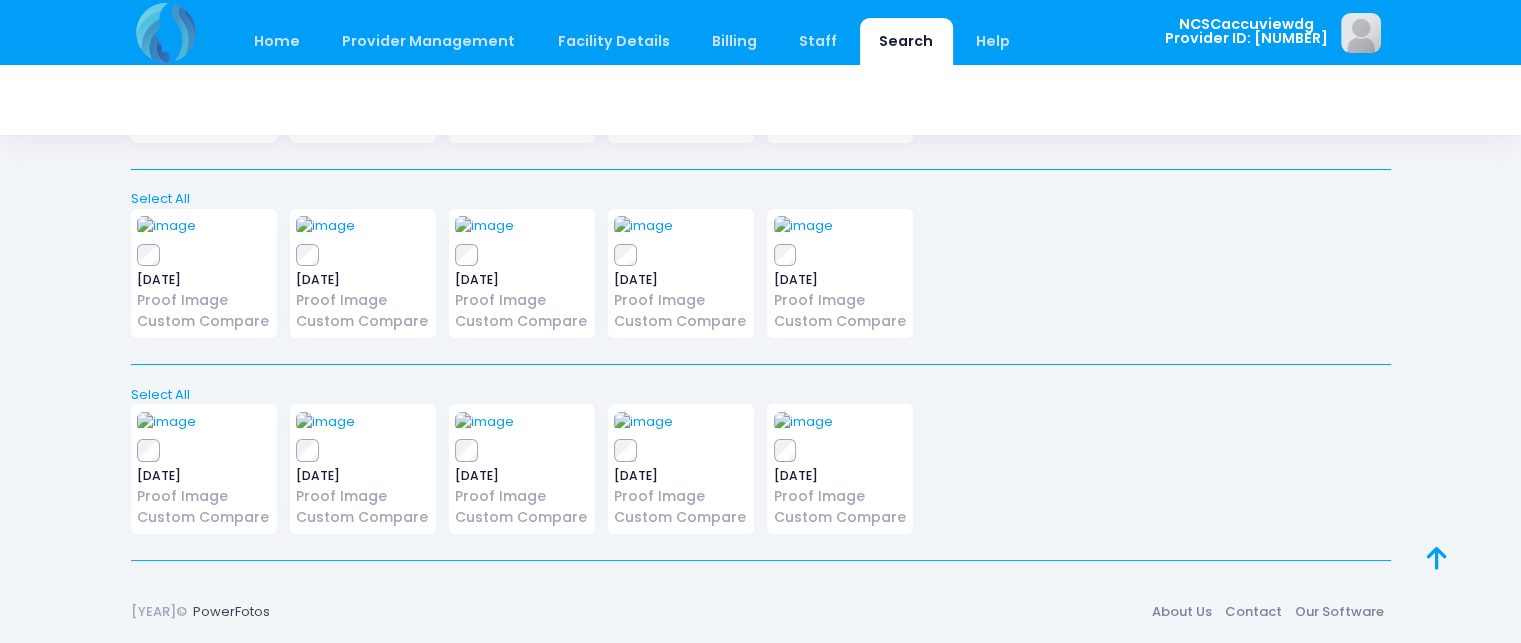 scroll, scrollTop: 732, scrollLeft: 0, axis: vertical 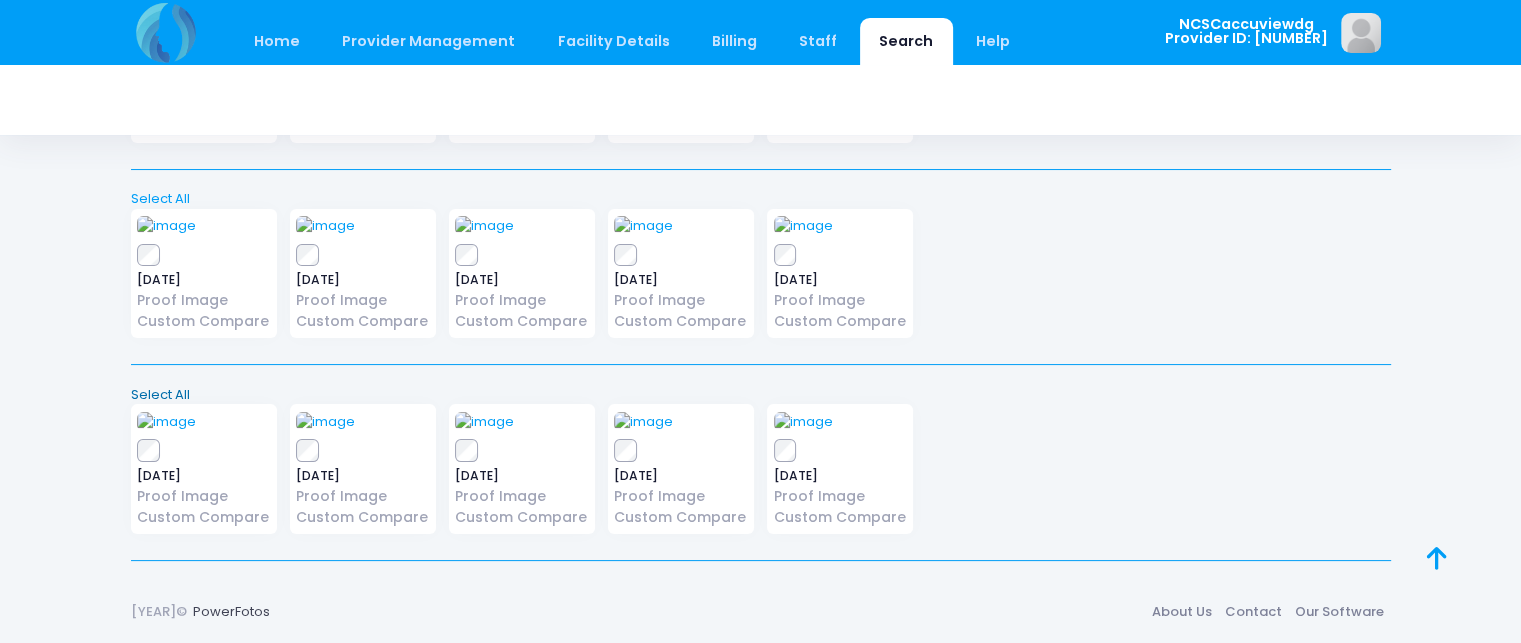 click on "Select All" at bounding box center (760, 395) 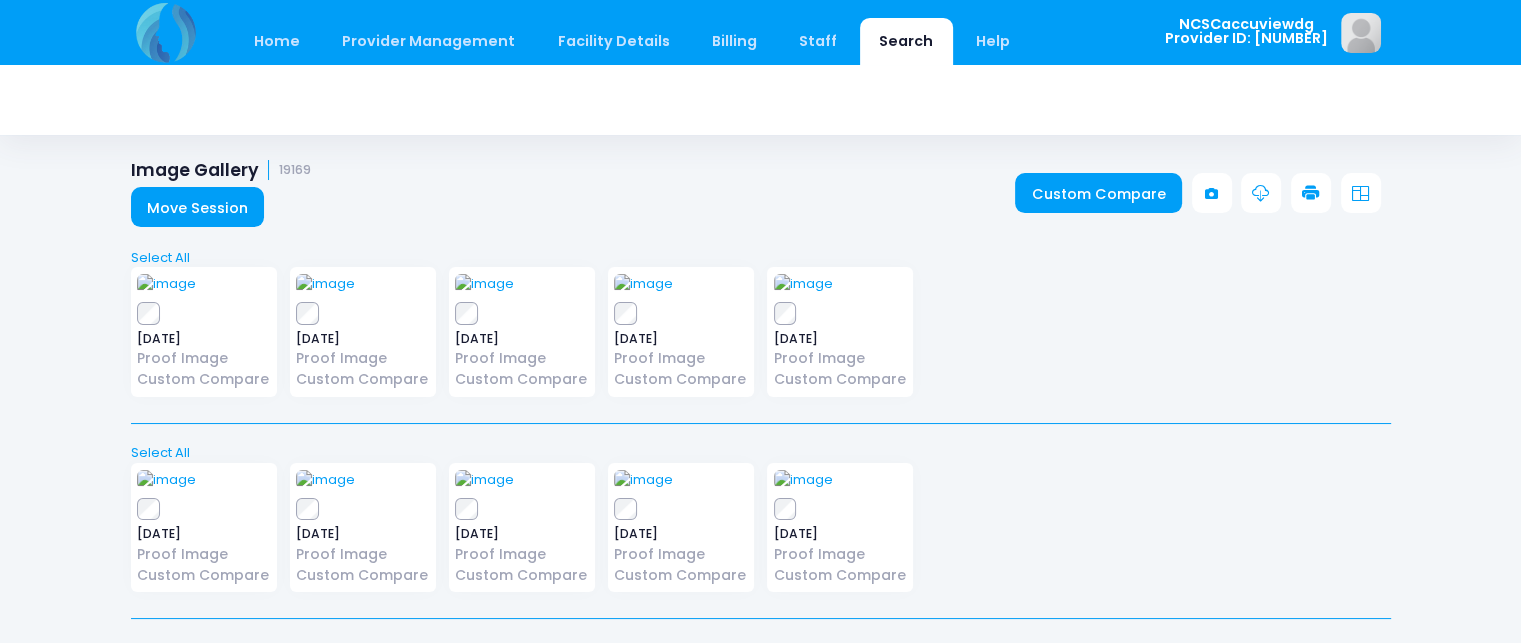 click at bounding box center (1311, 194) 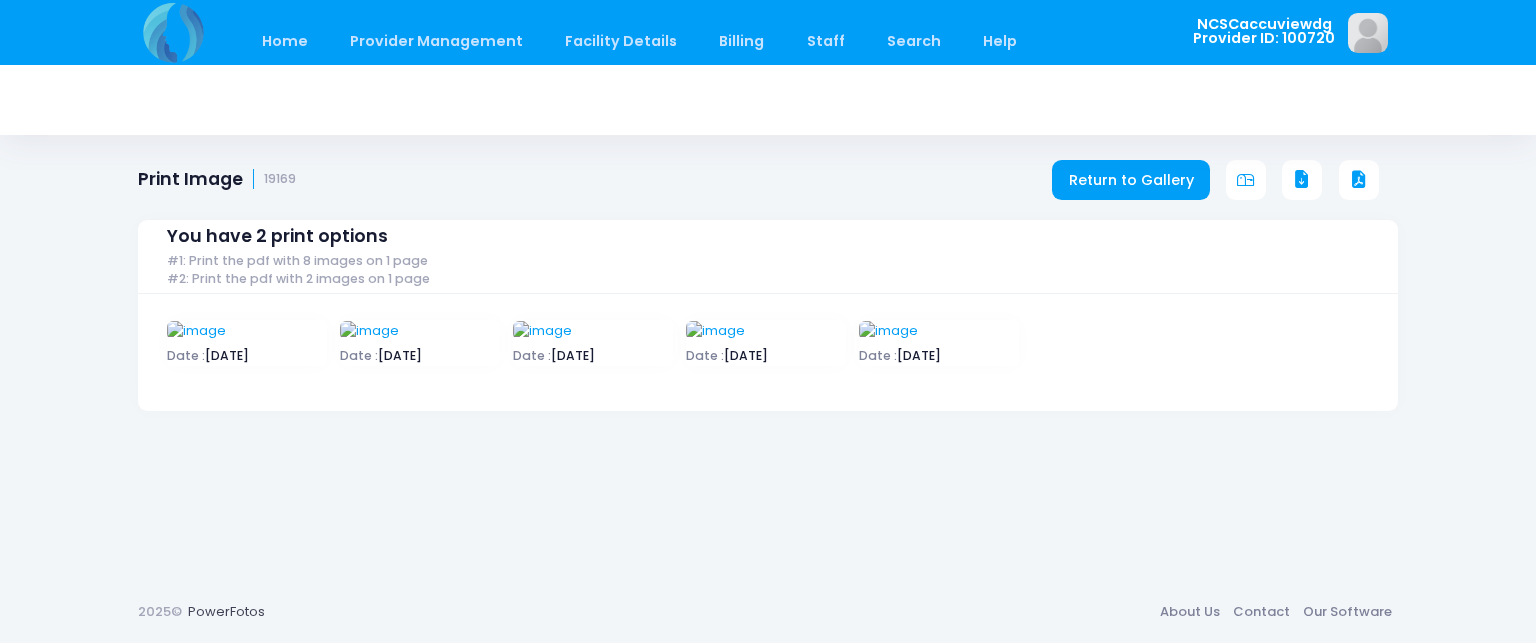 scroll, scrollTop: 0, scrollLeft: 0, axis: both 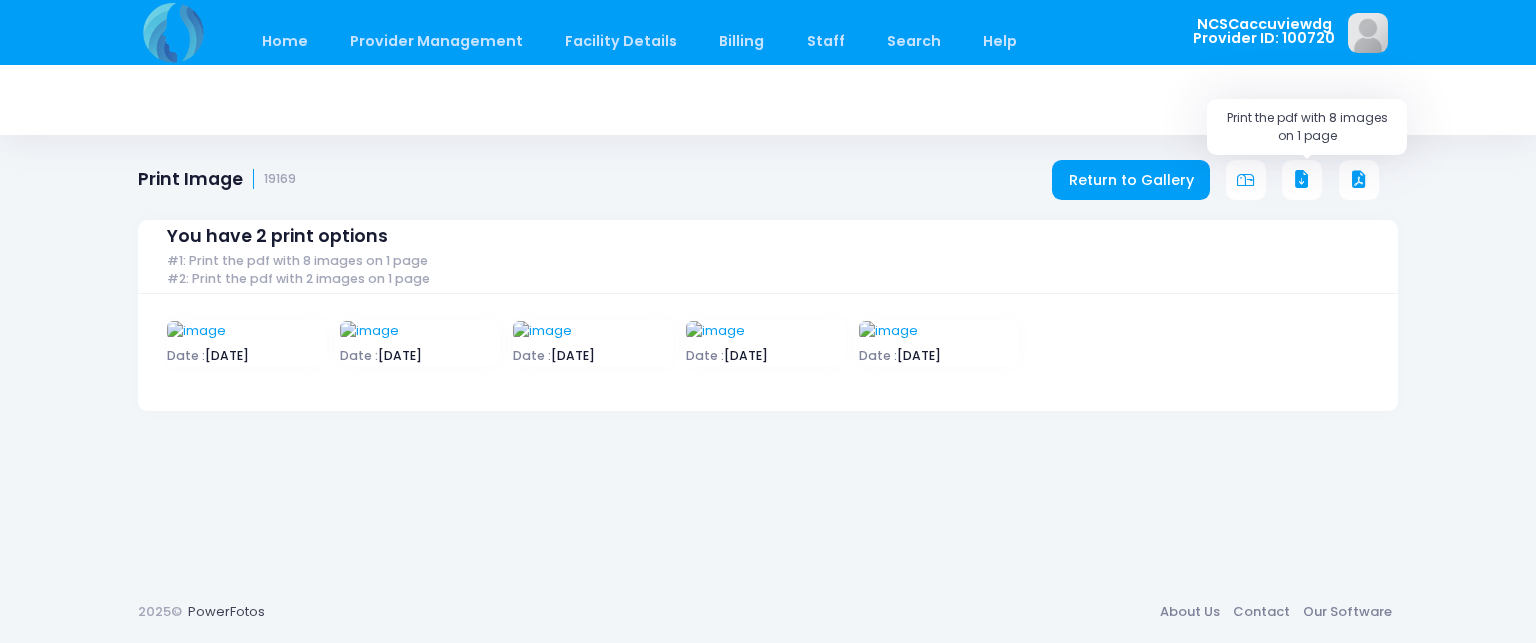 click at bounding box center [1302, 180] 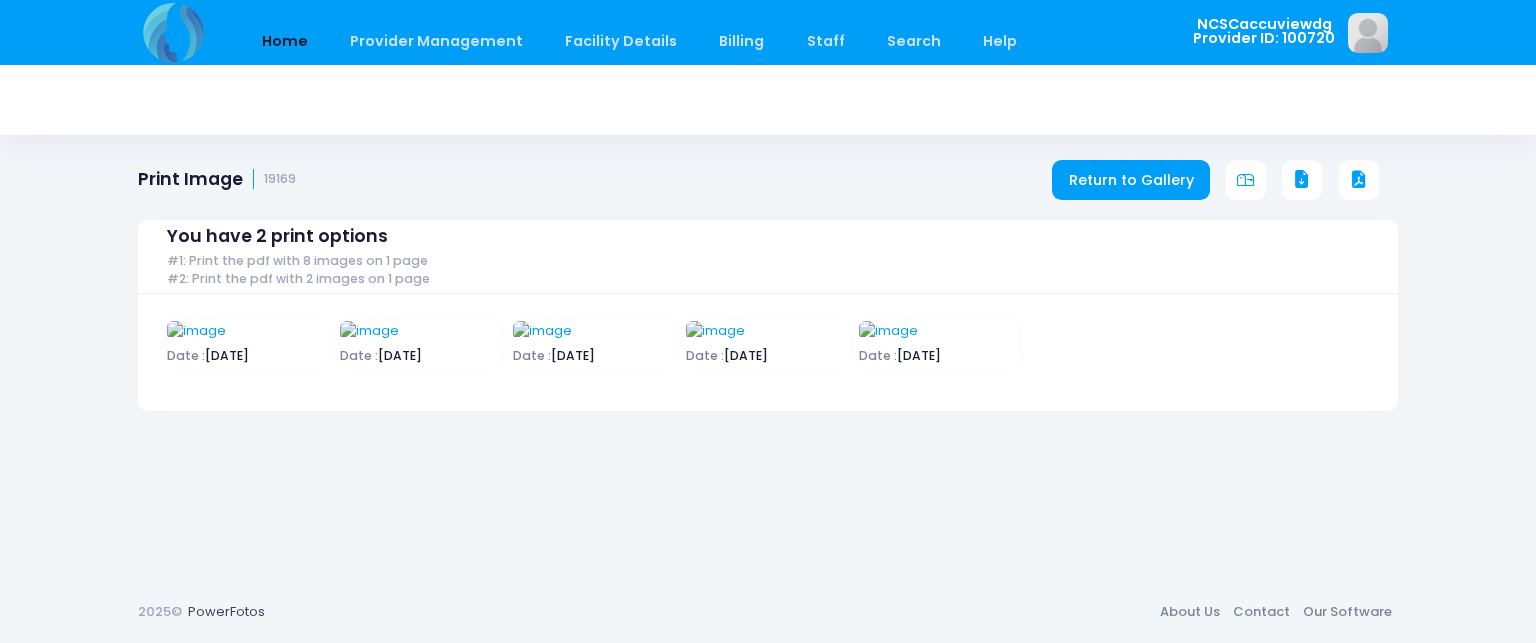 click on "Home" at bounding box center [284, 41] 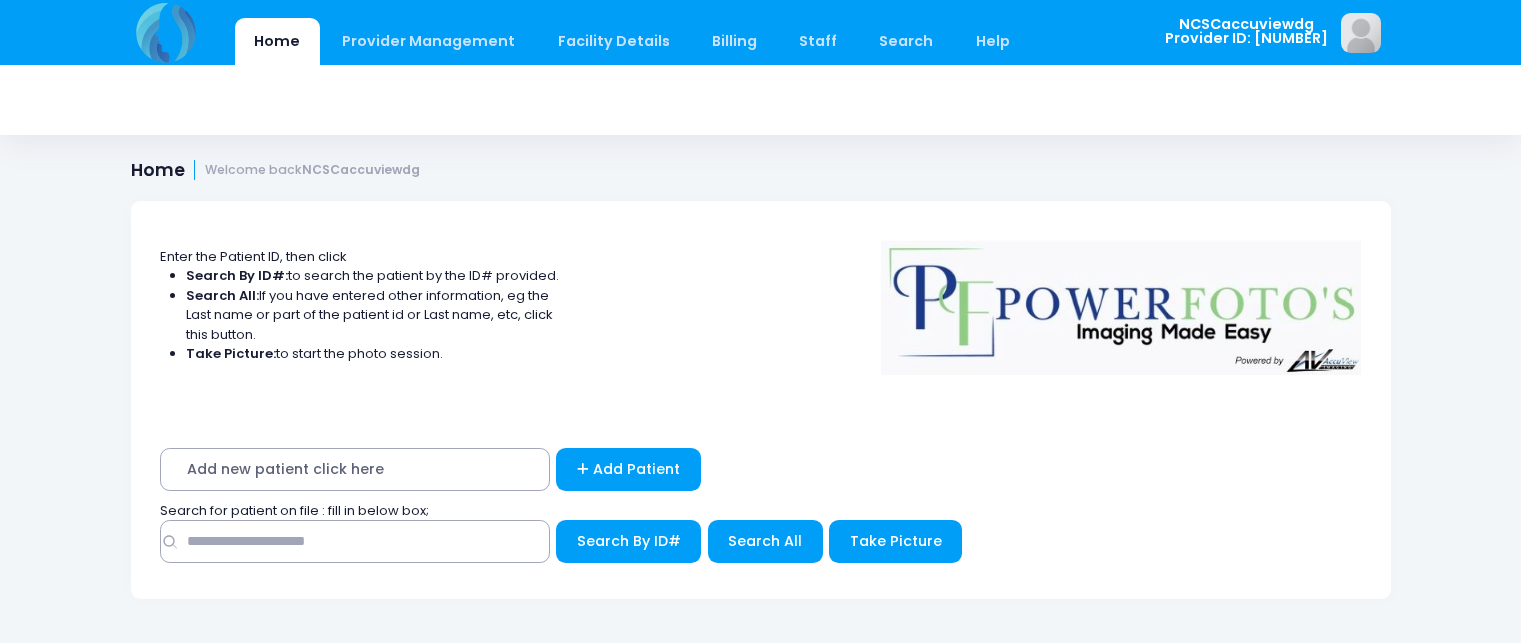 scroll, scrollTop: 0, scrollLeft: 0, axis: both 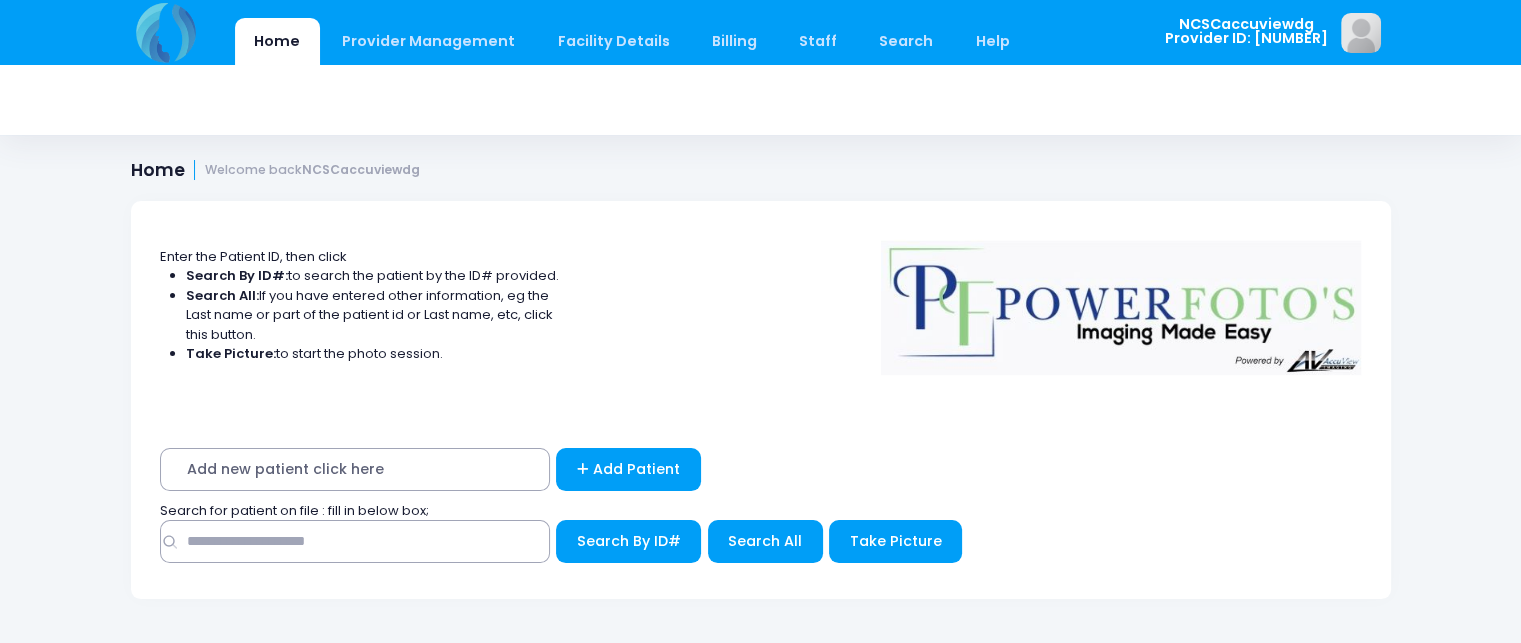 click on "Search for patient on file : fill in below box;" at bounding box center (355, 469) 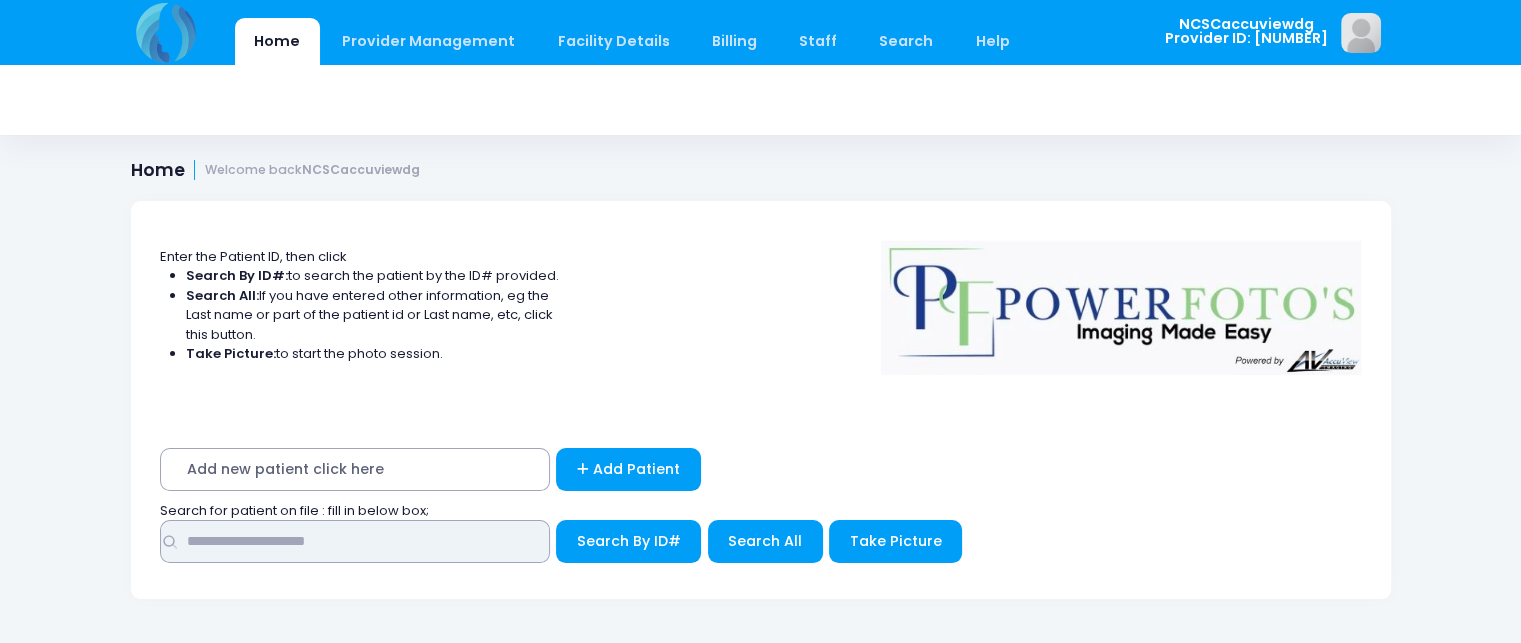 click at bounding box center (355, 541) 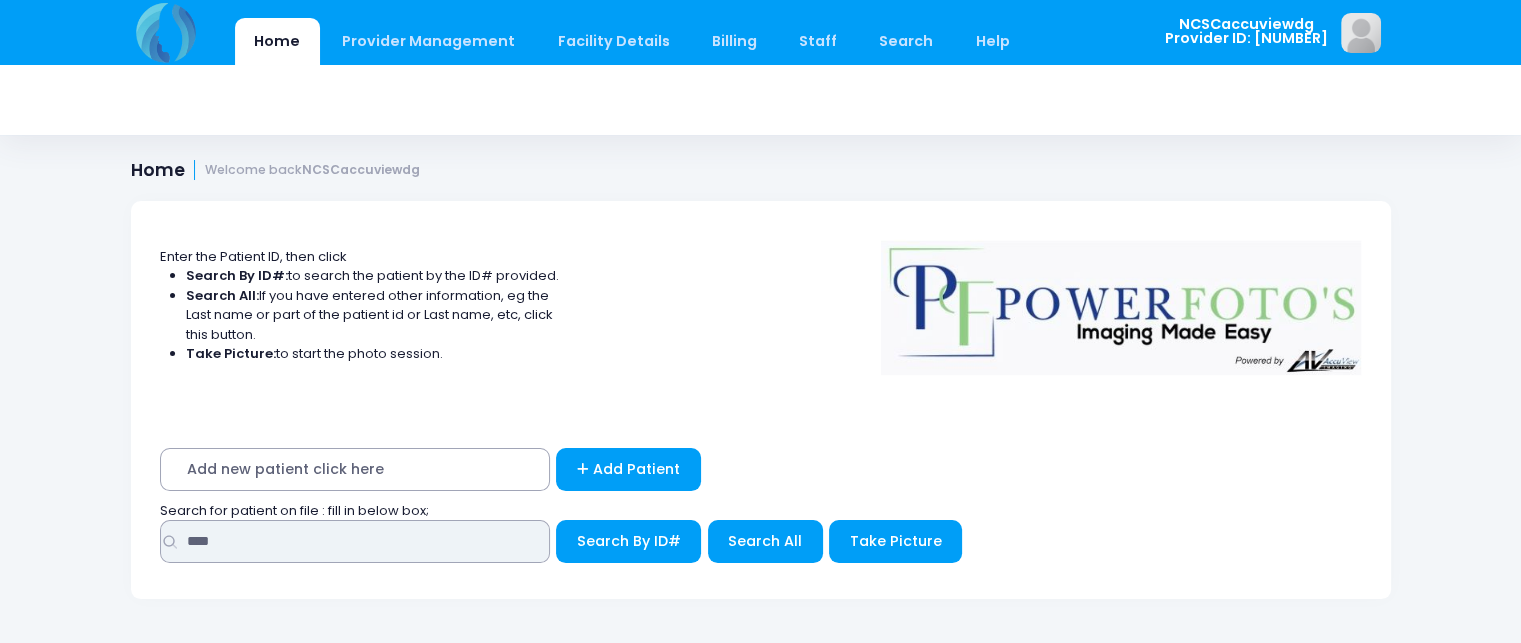 type on "****" 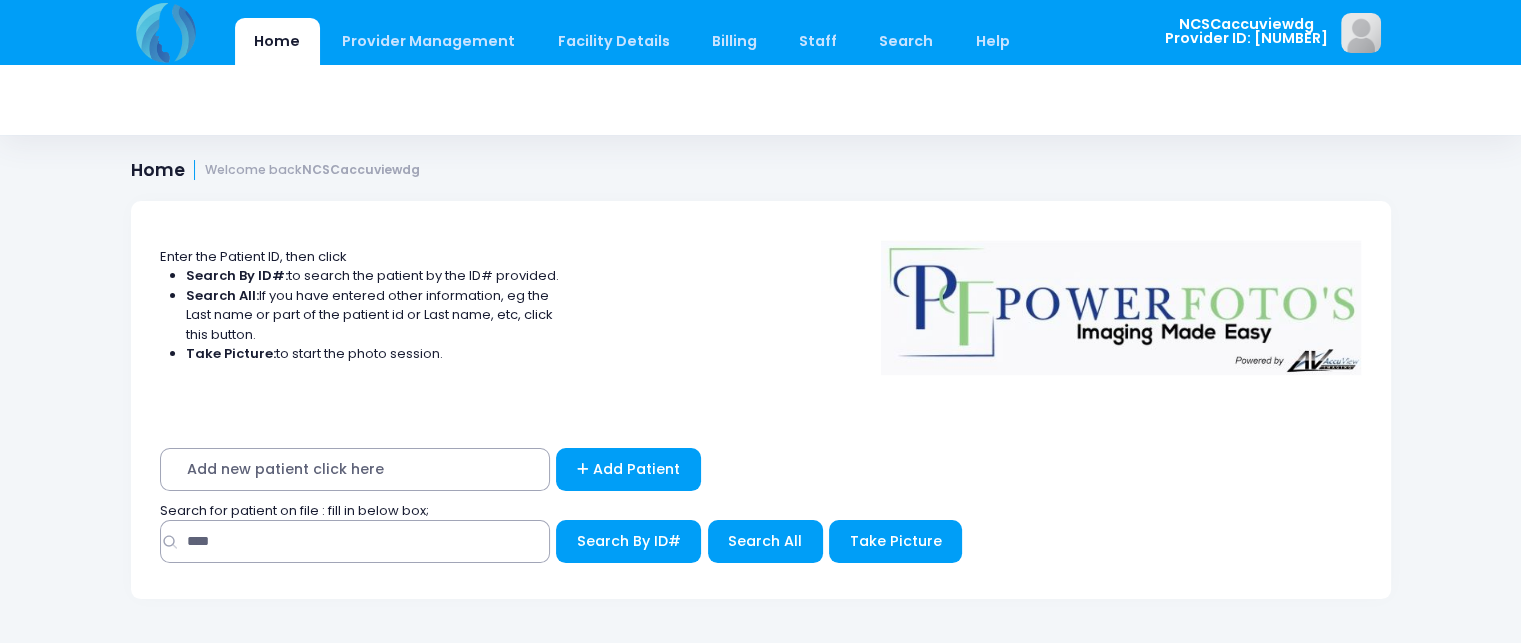 click on "****
Search By ID#" at bounding box center [761, 474] 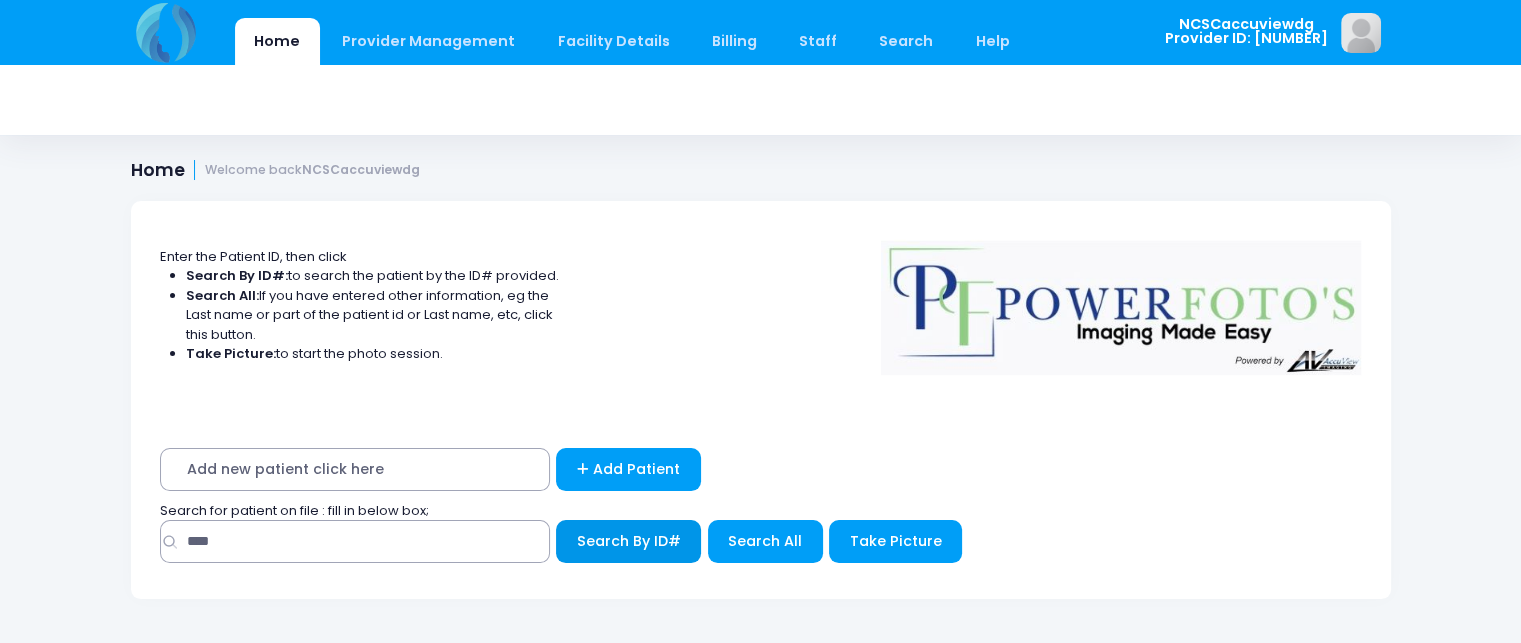 click on "Search By ID#" at bounding box center [629, 541] 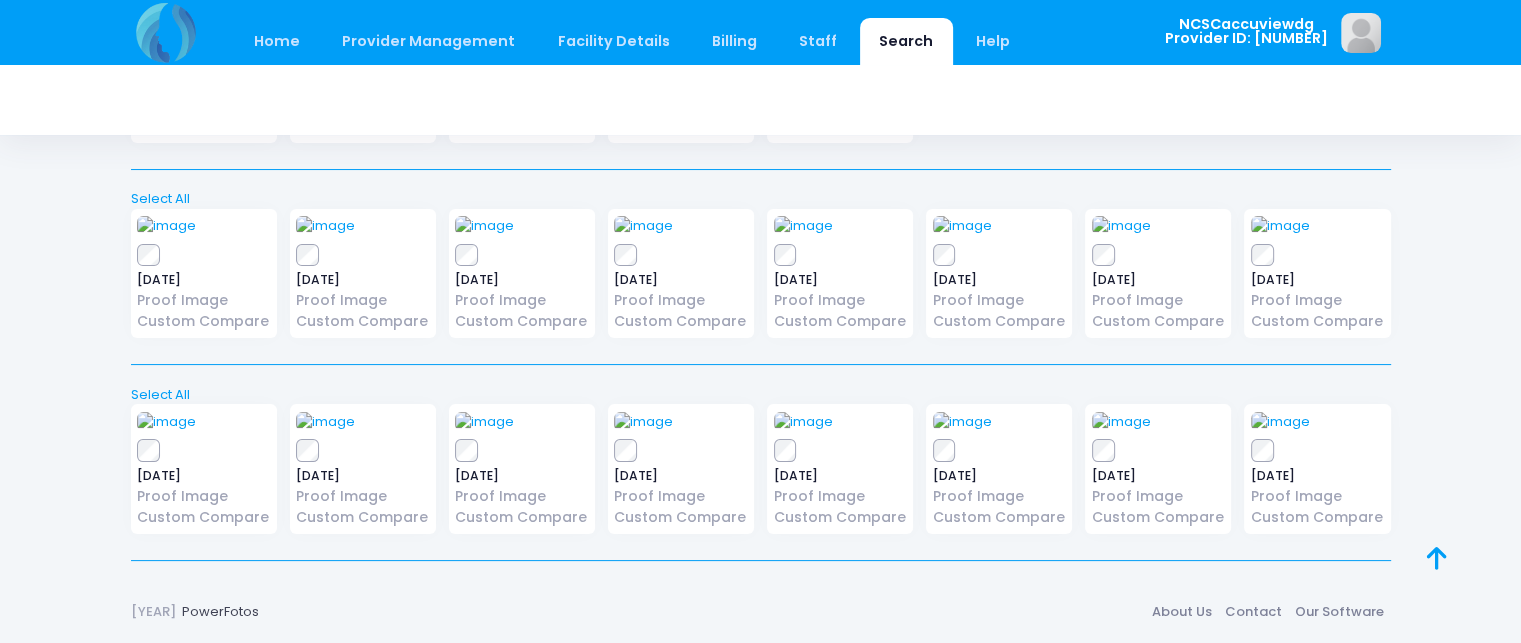 scroll, scrollTop: 732, scrollLeft: 0, axis: vertical 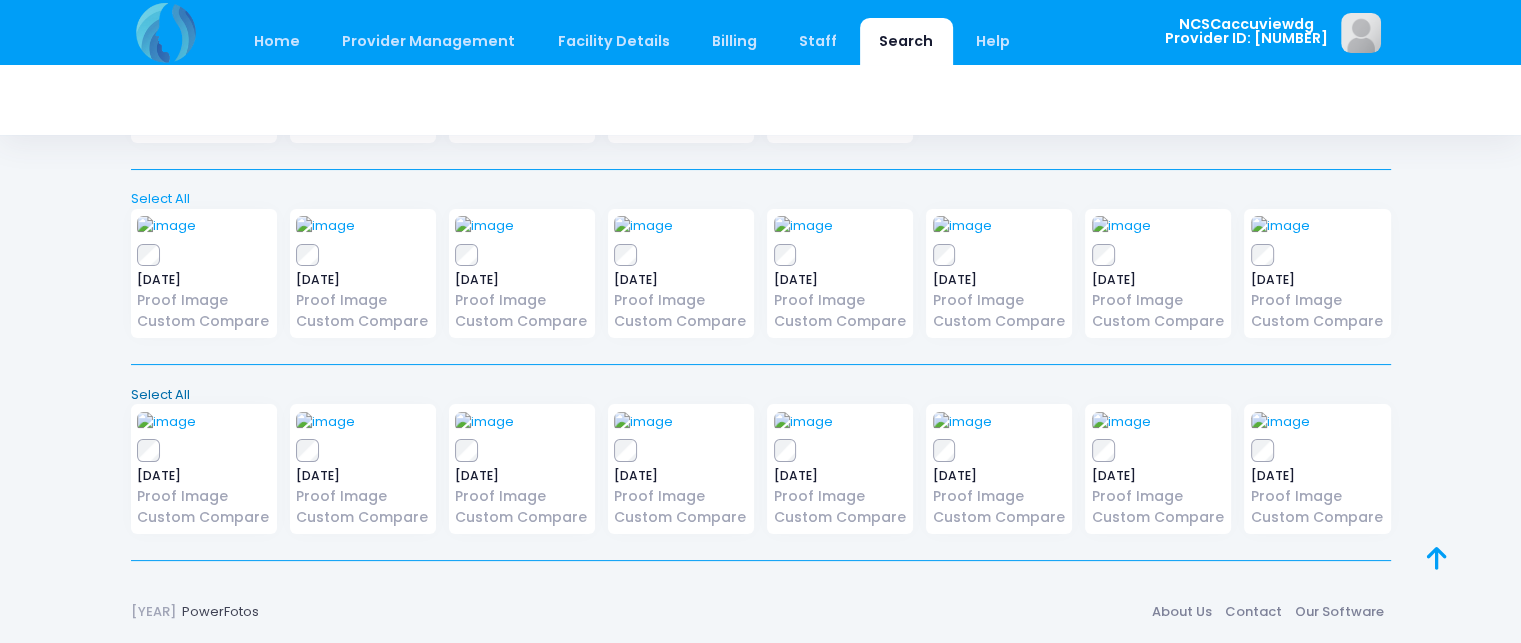 click on "Select All" at bounding box center (760, 395) 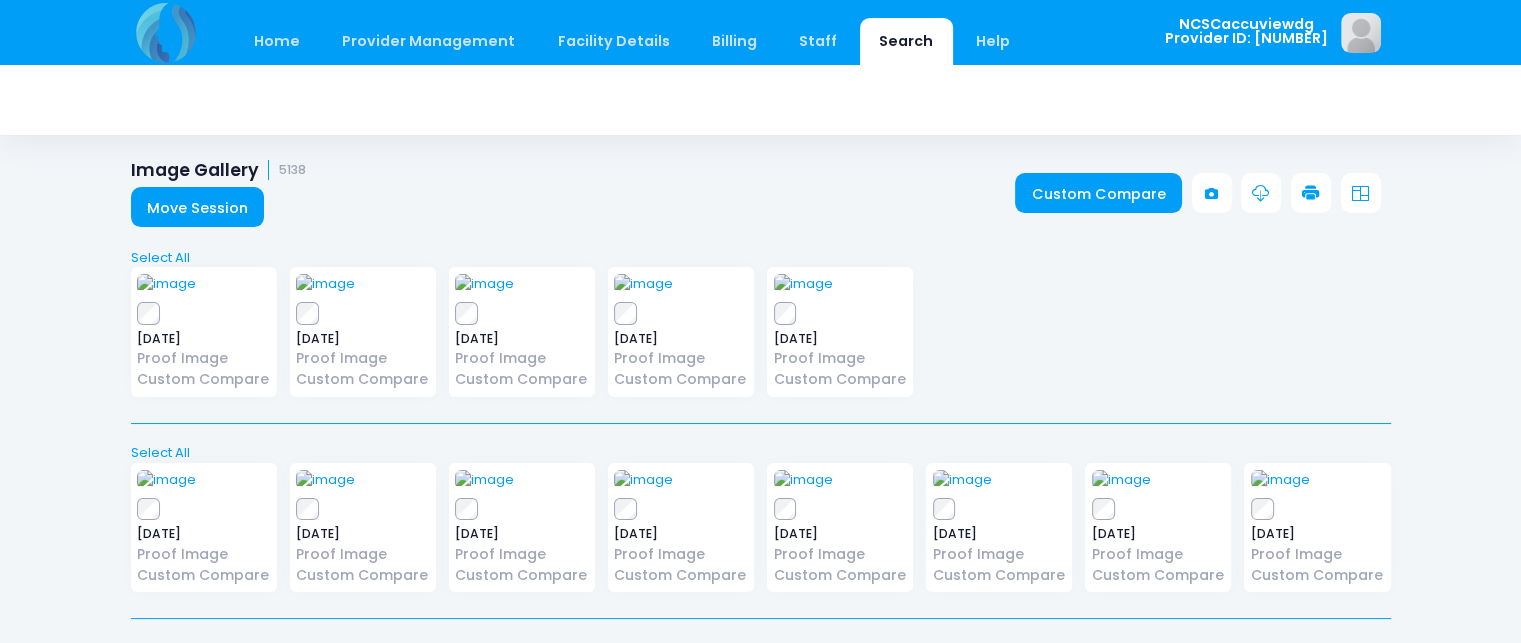 click at bounding box center [1311, 194] 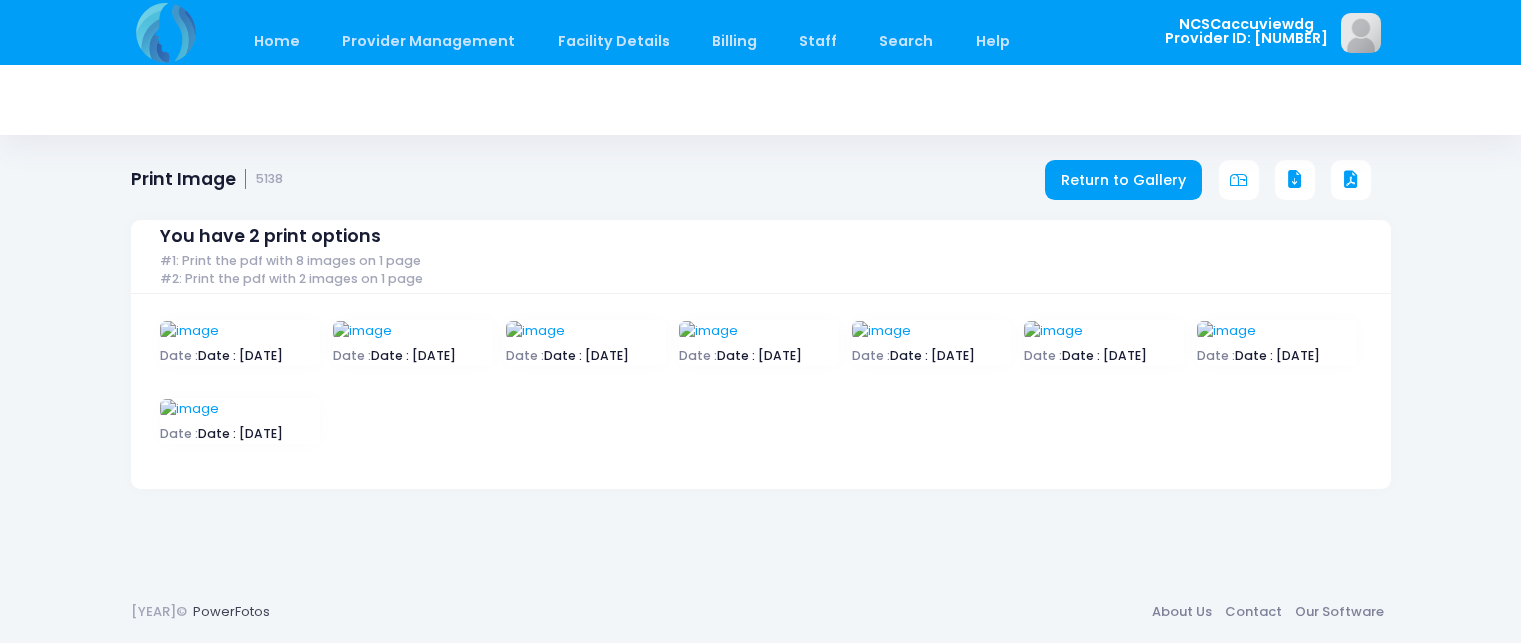 scroll, scrollTop: 0, scrollLeft: 0, axis: both 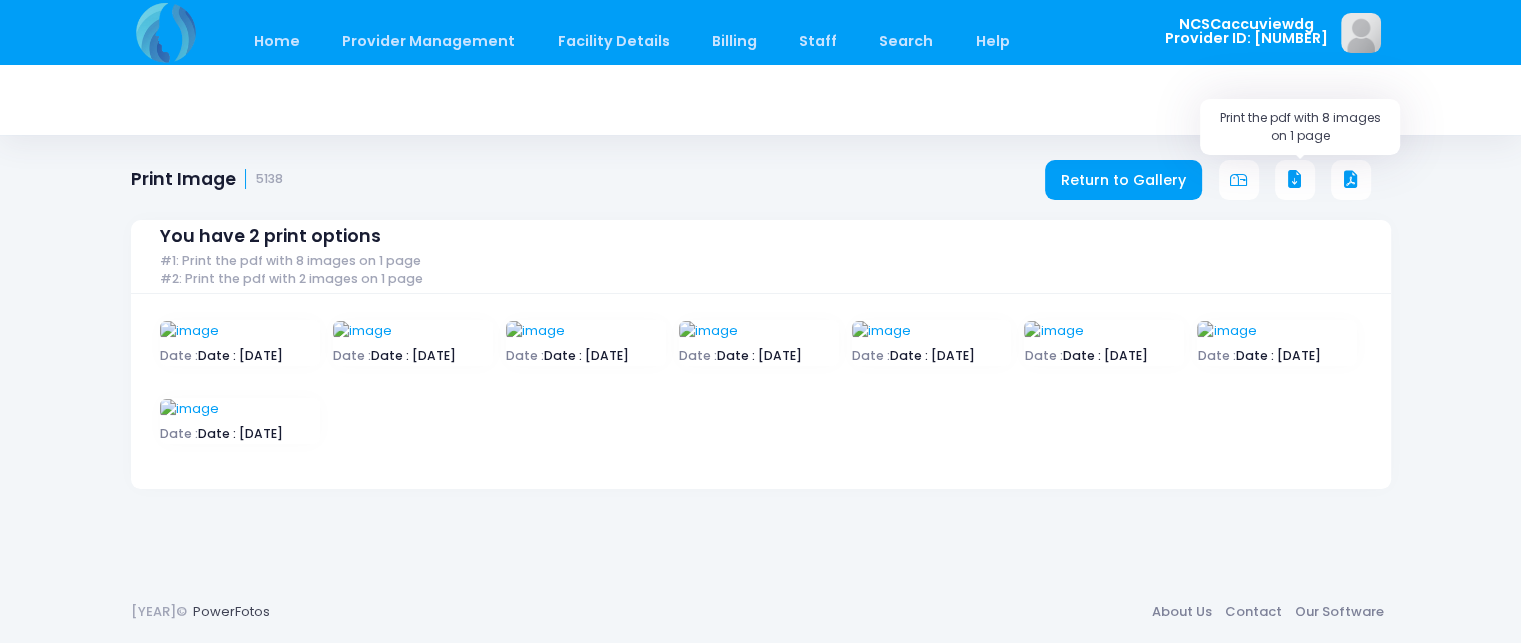 click at bounding box center (1295, 180) 